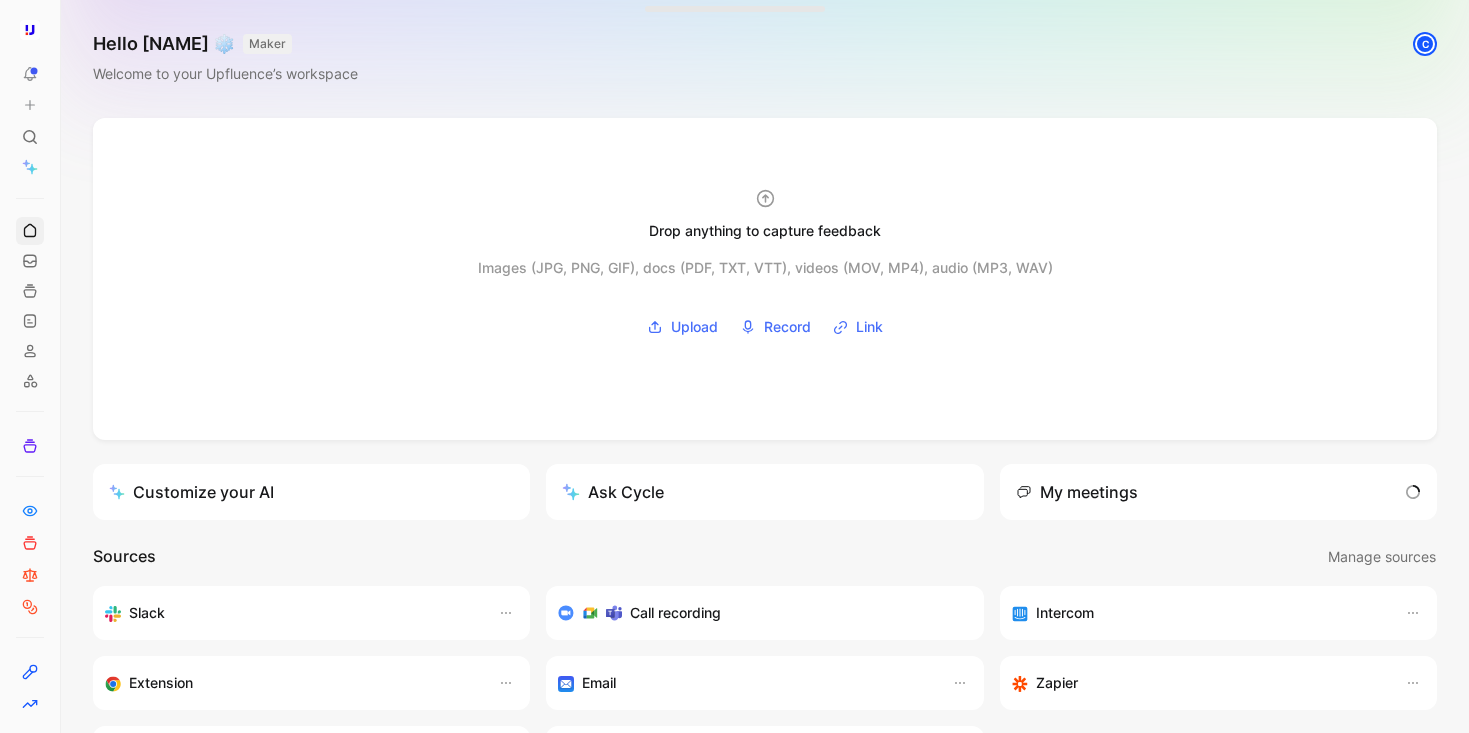 scroll, scrollTop: 0, scrollLeft: 0, axis: both 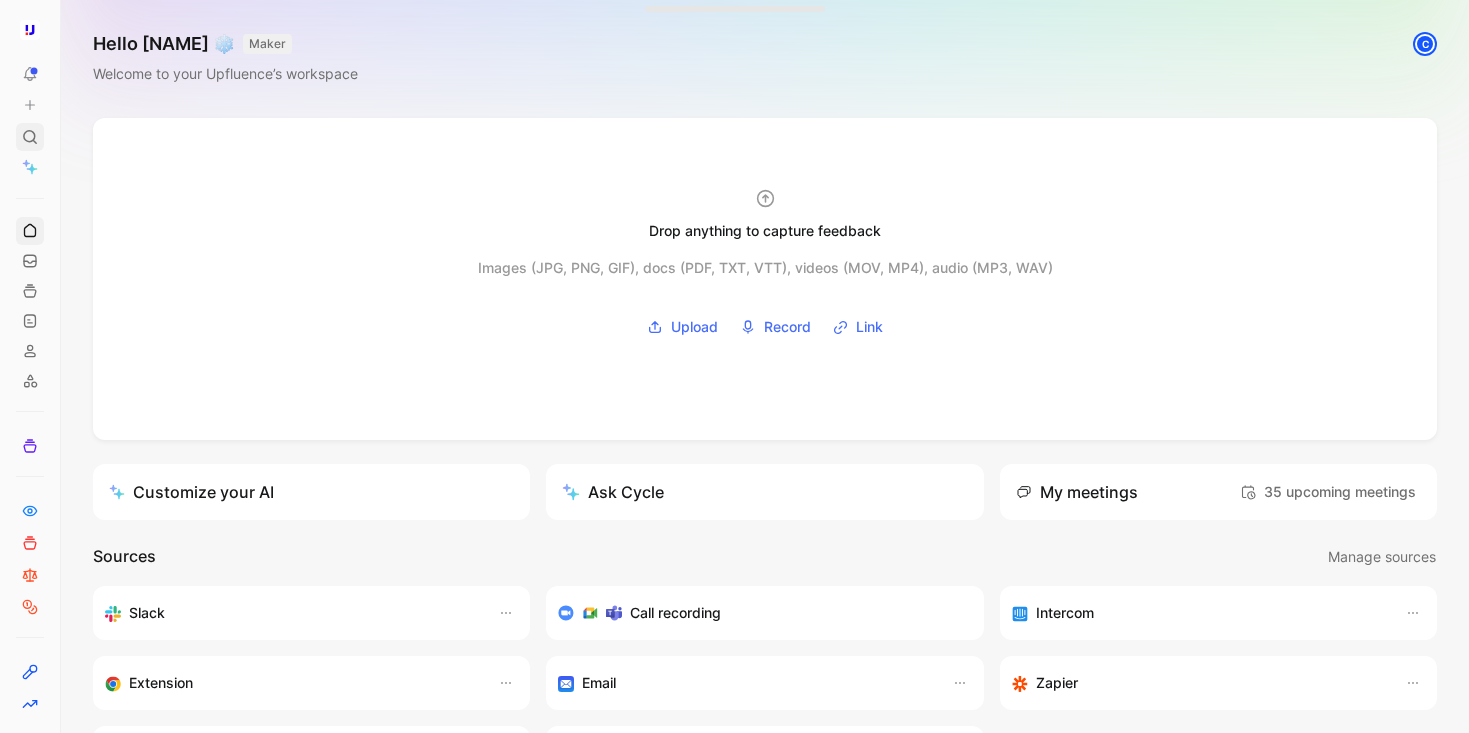click 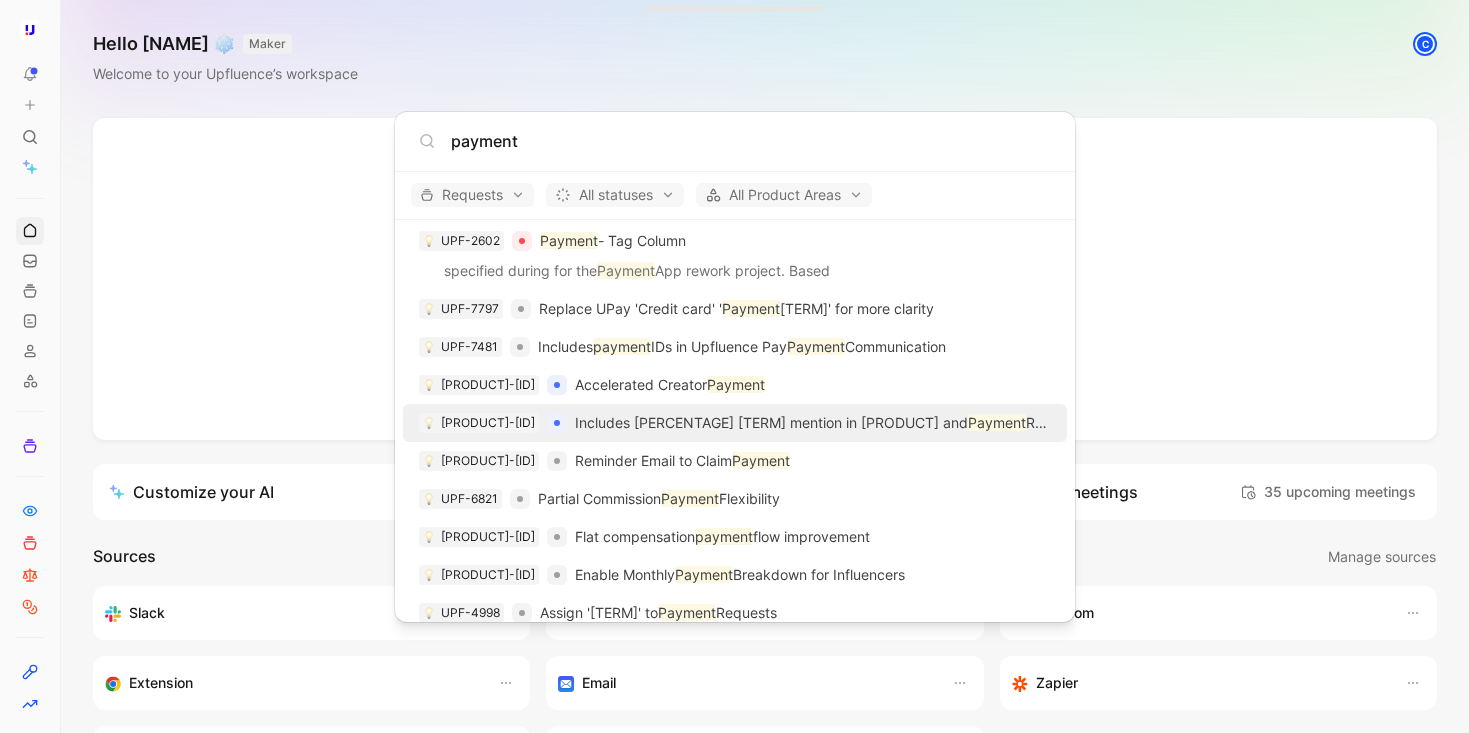 scroll, scrollTop: 390, scrollLeft: 0, axis: vertical 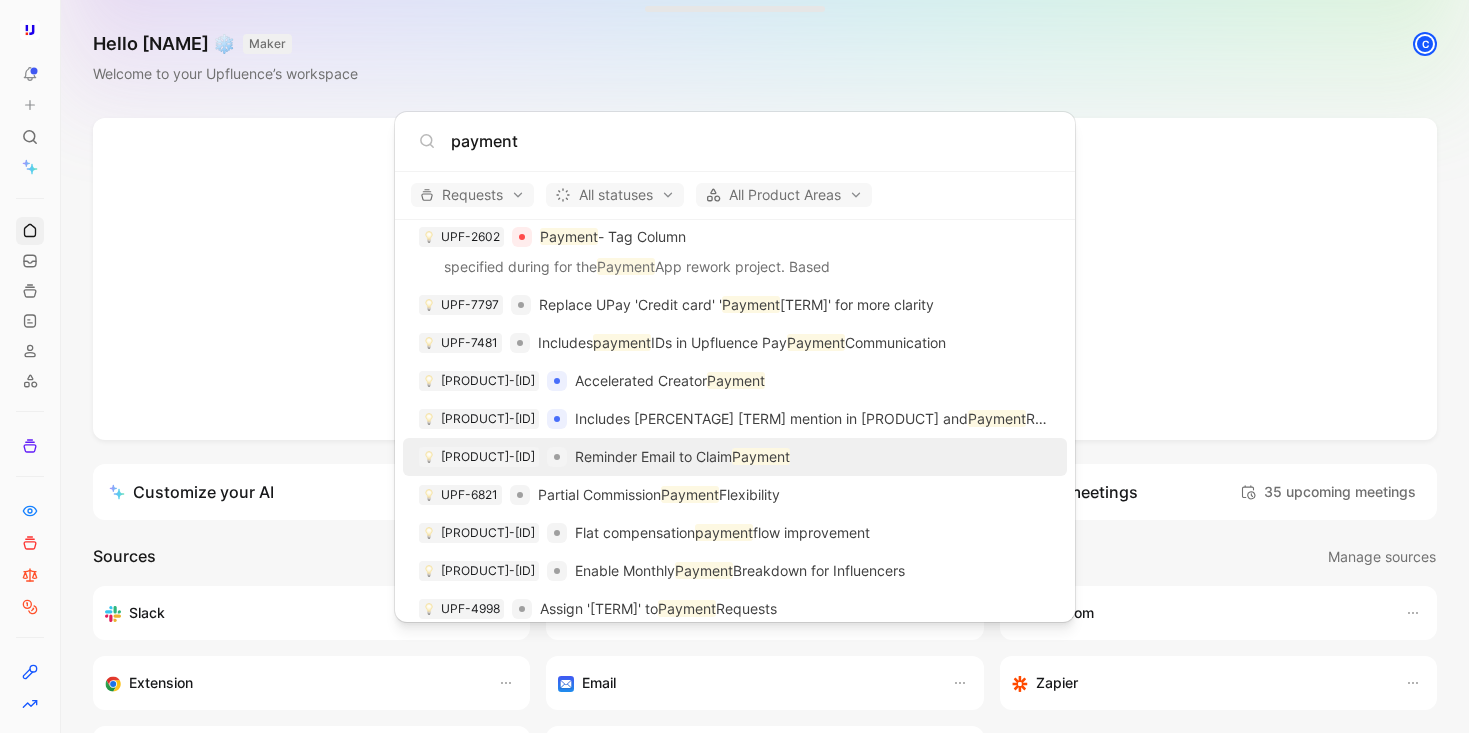 type on "payment" 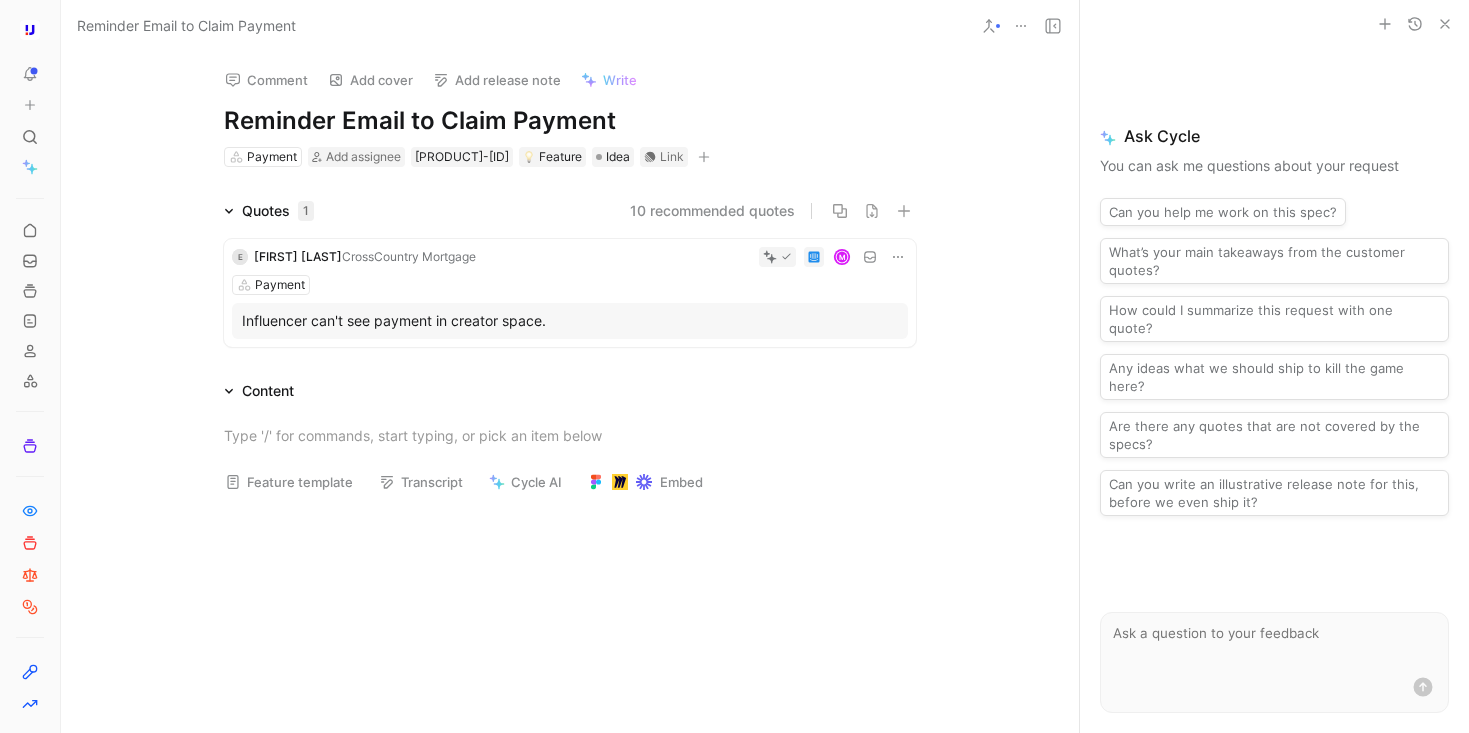 click 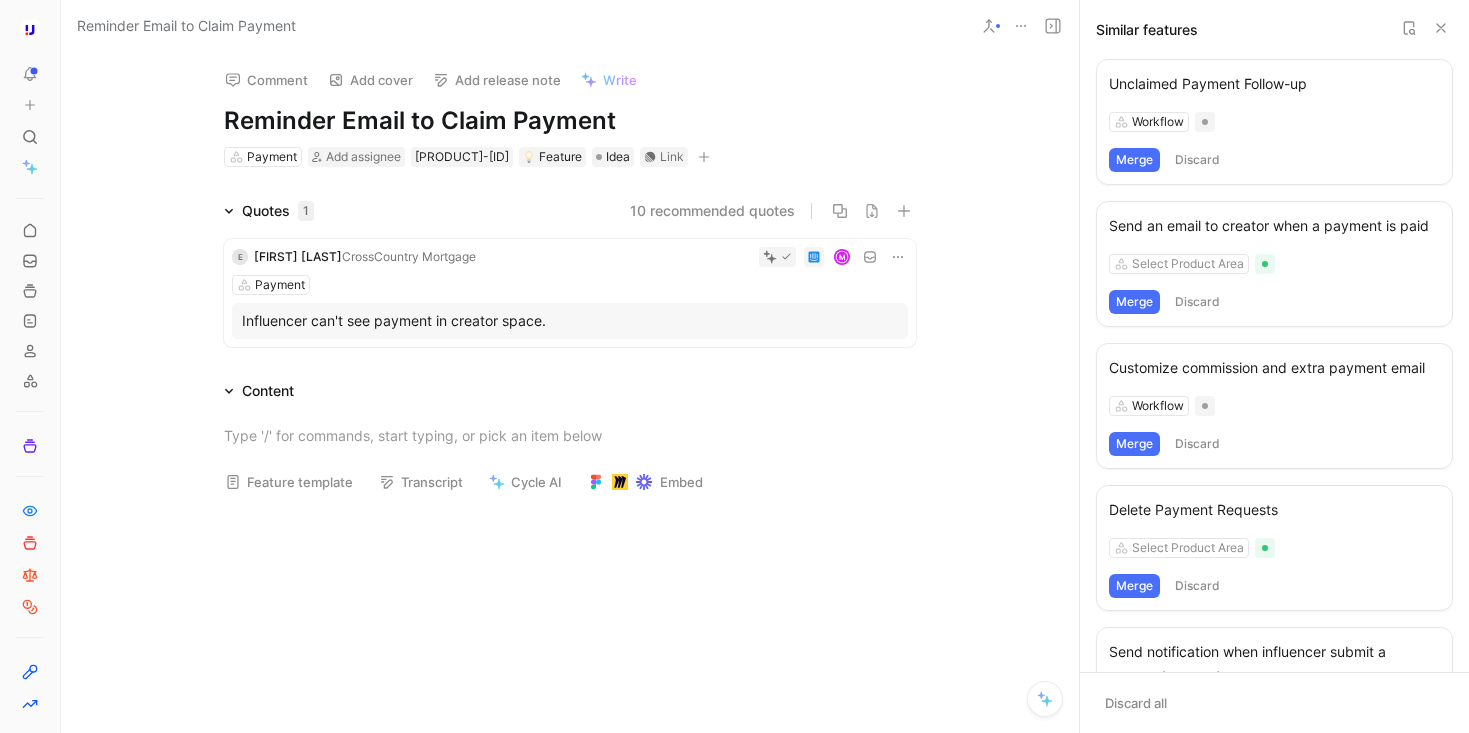 click on "Merge" at bounding box center [1134, 160] 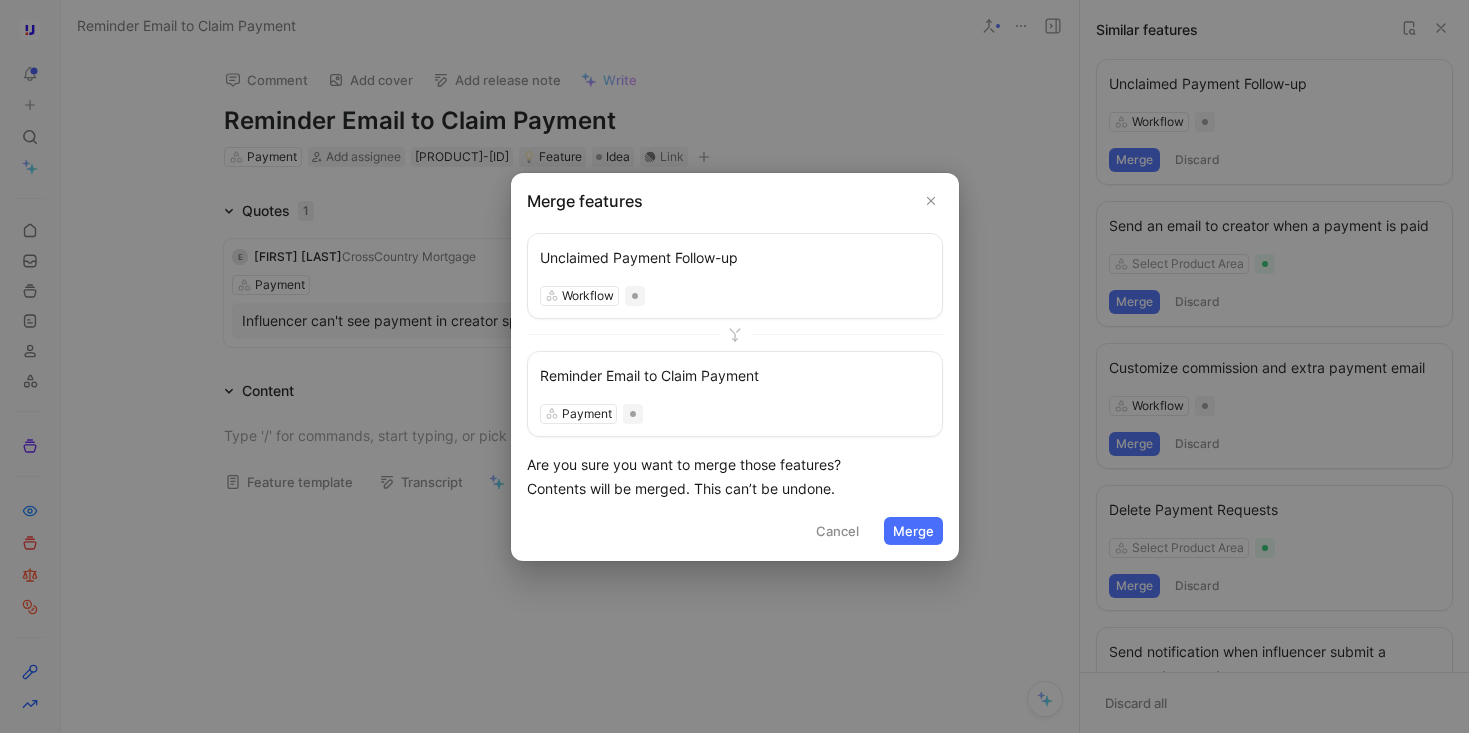 click on "Merge" at bounding box center (913, 531) 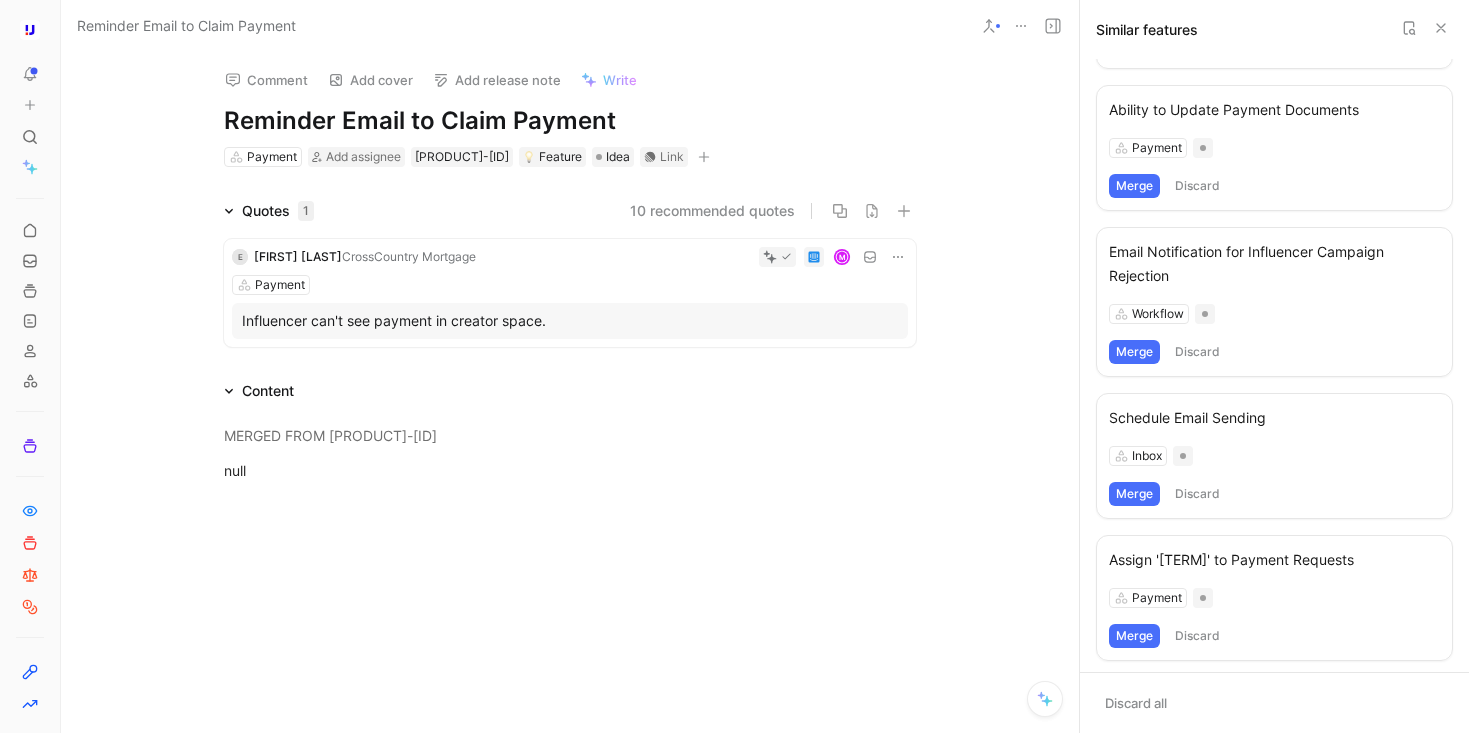 scroll, scrollTop: 737, scrollLeft: 0, axis: vertical 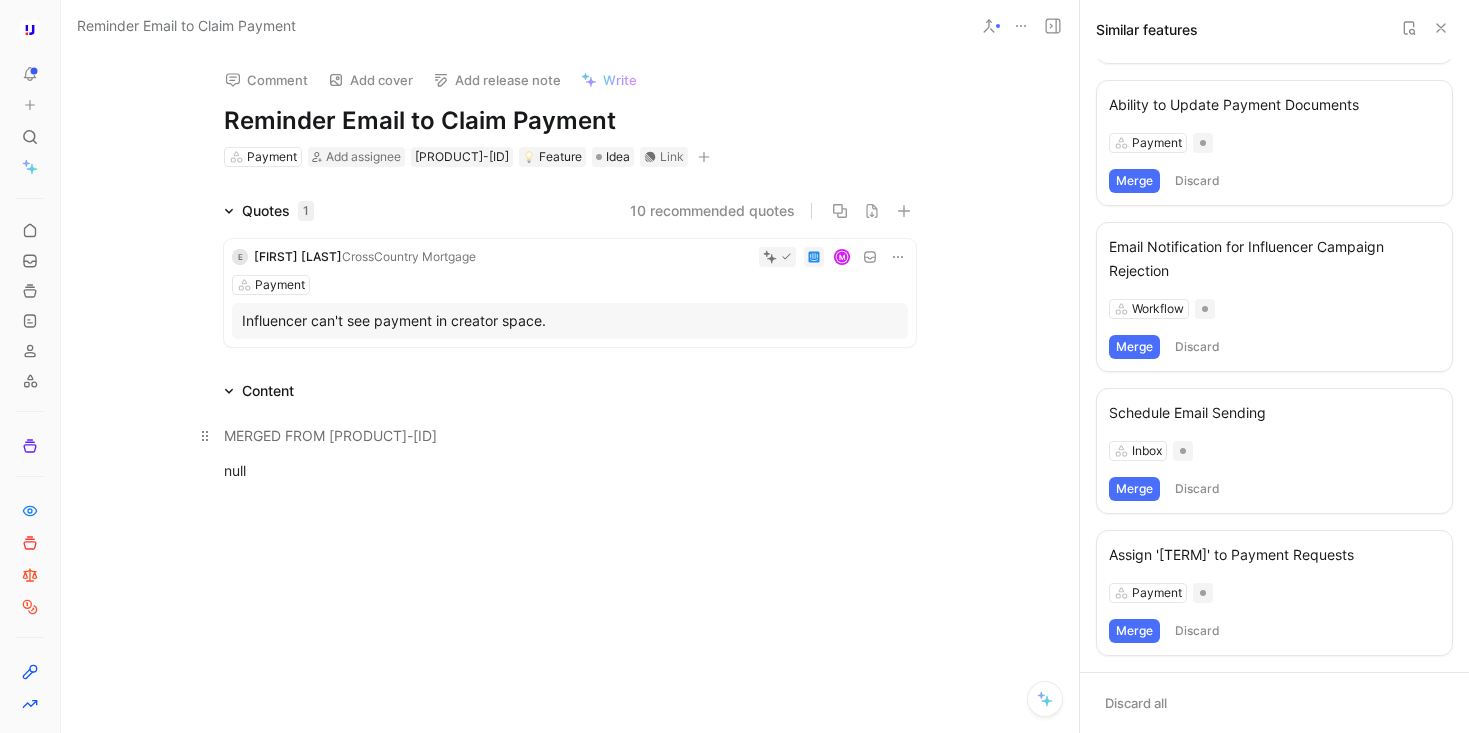 click on "MERGED FROM UPF-3960" at bounding box center (570, 435) 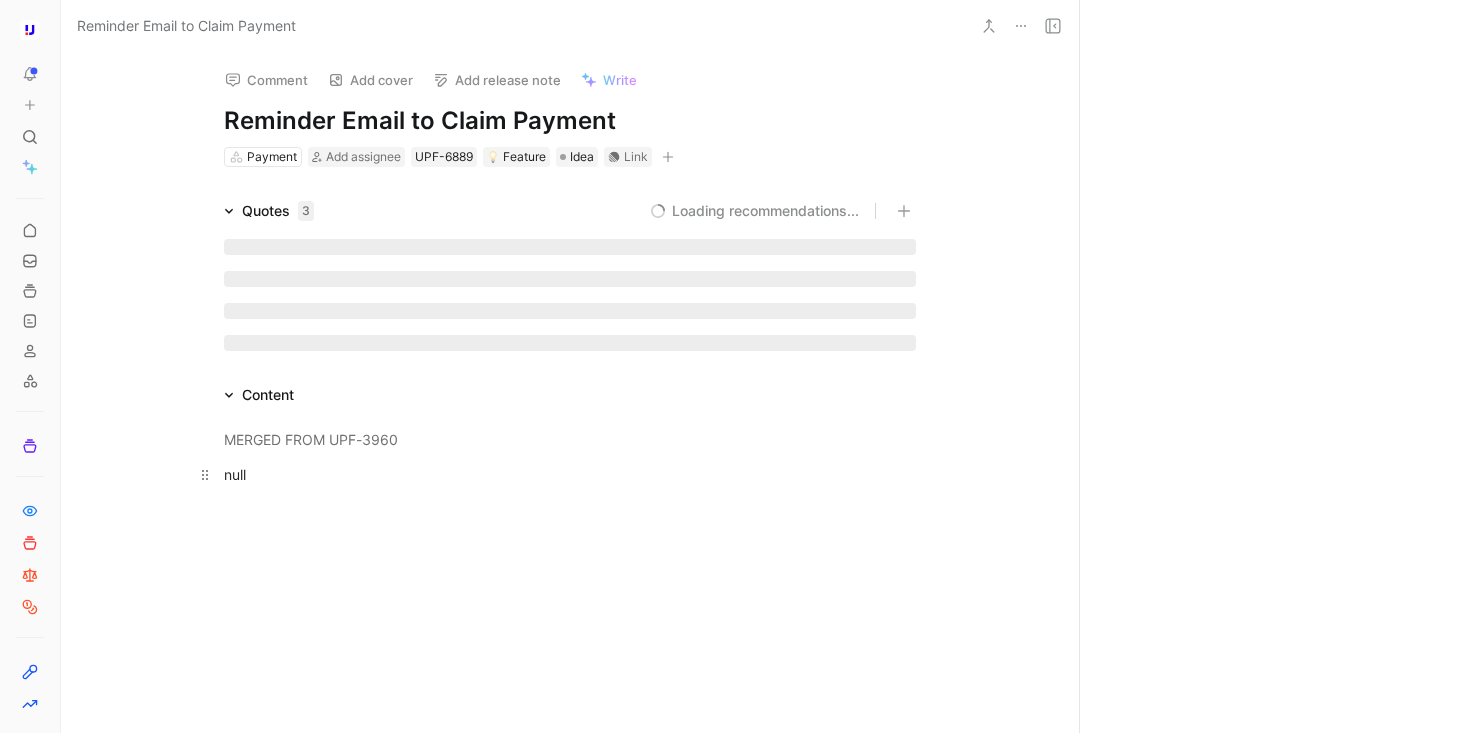 scroll, scrollTop: 0, scrollLeft: 0, axis: both 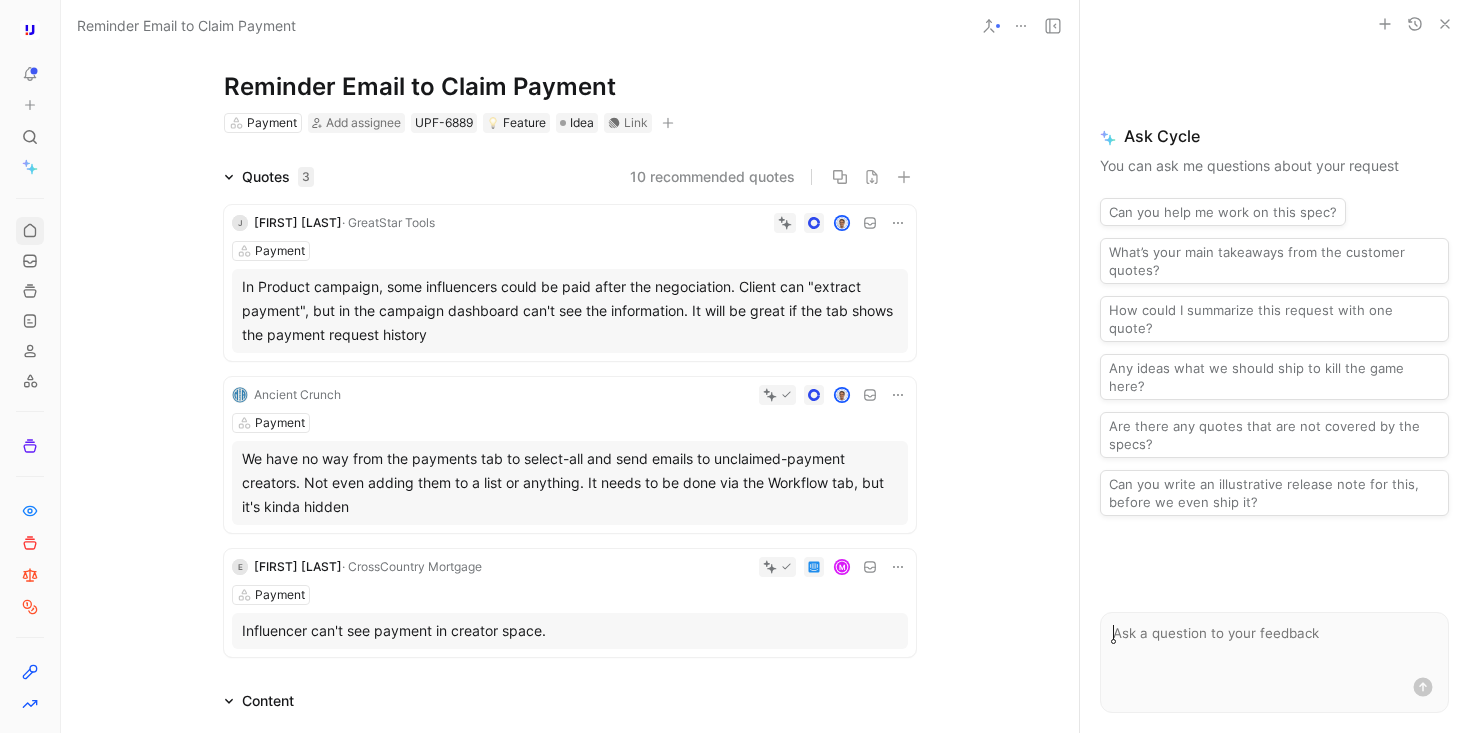 click 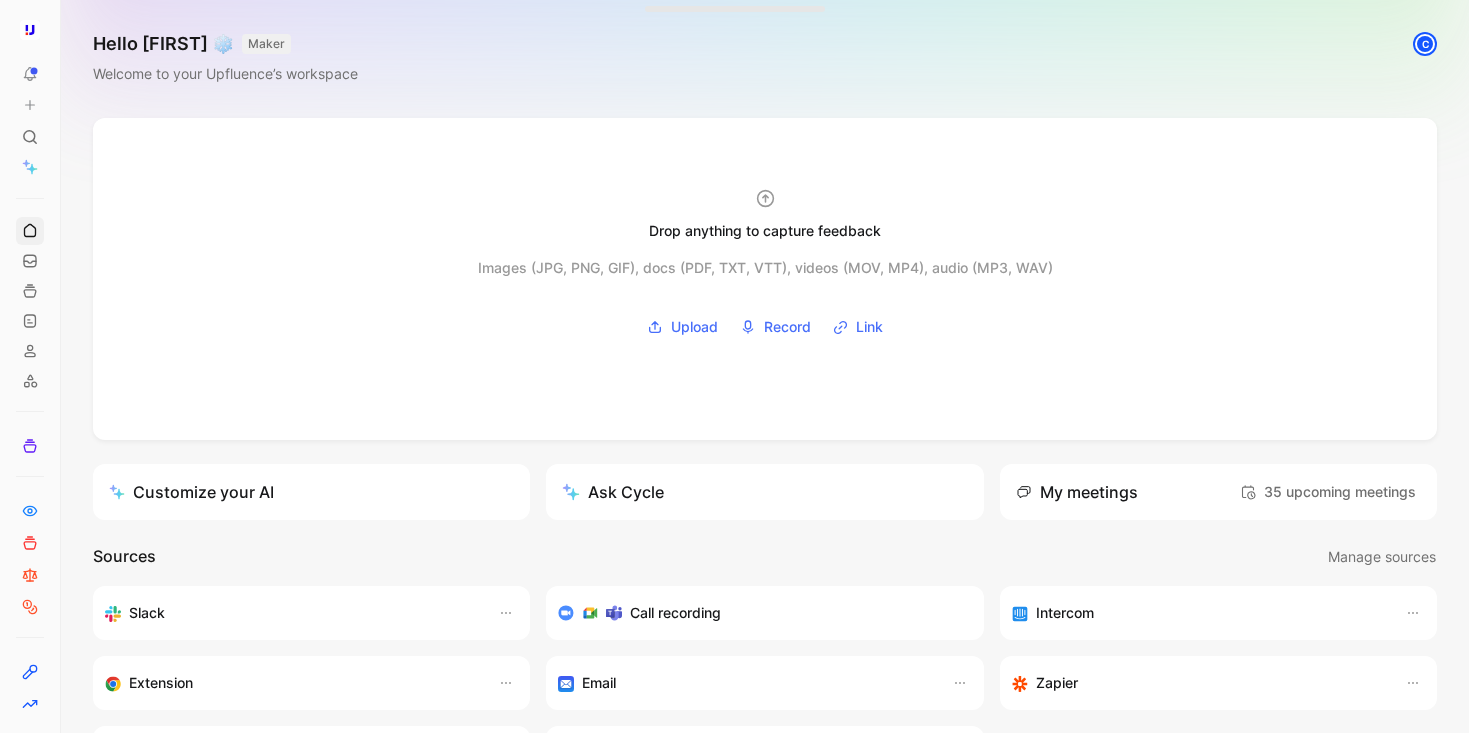click 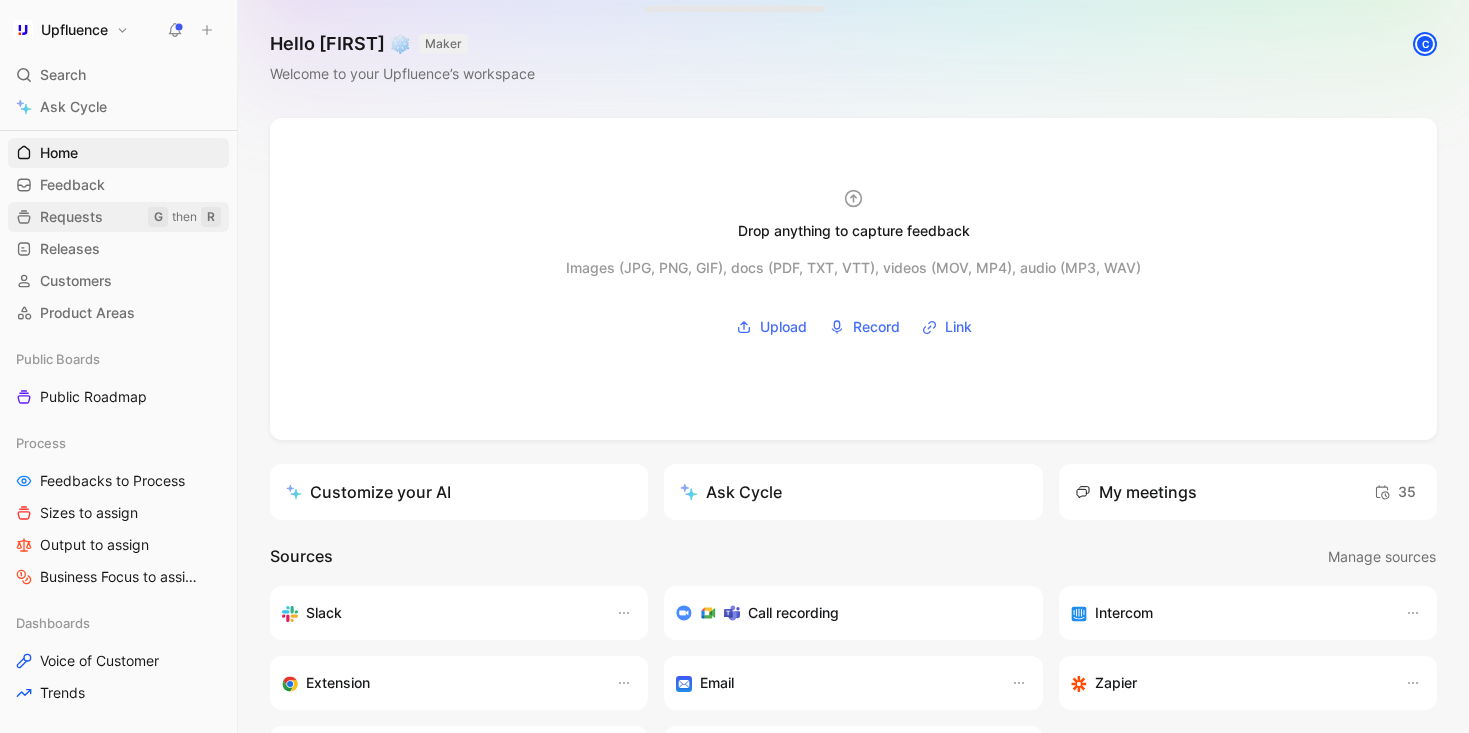 scroll, scrollTop: 37, scrollLeft: 0, axis: vertical 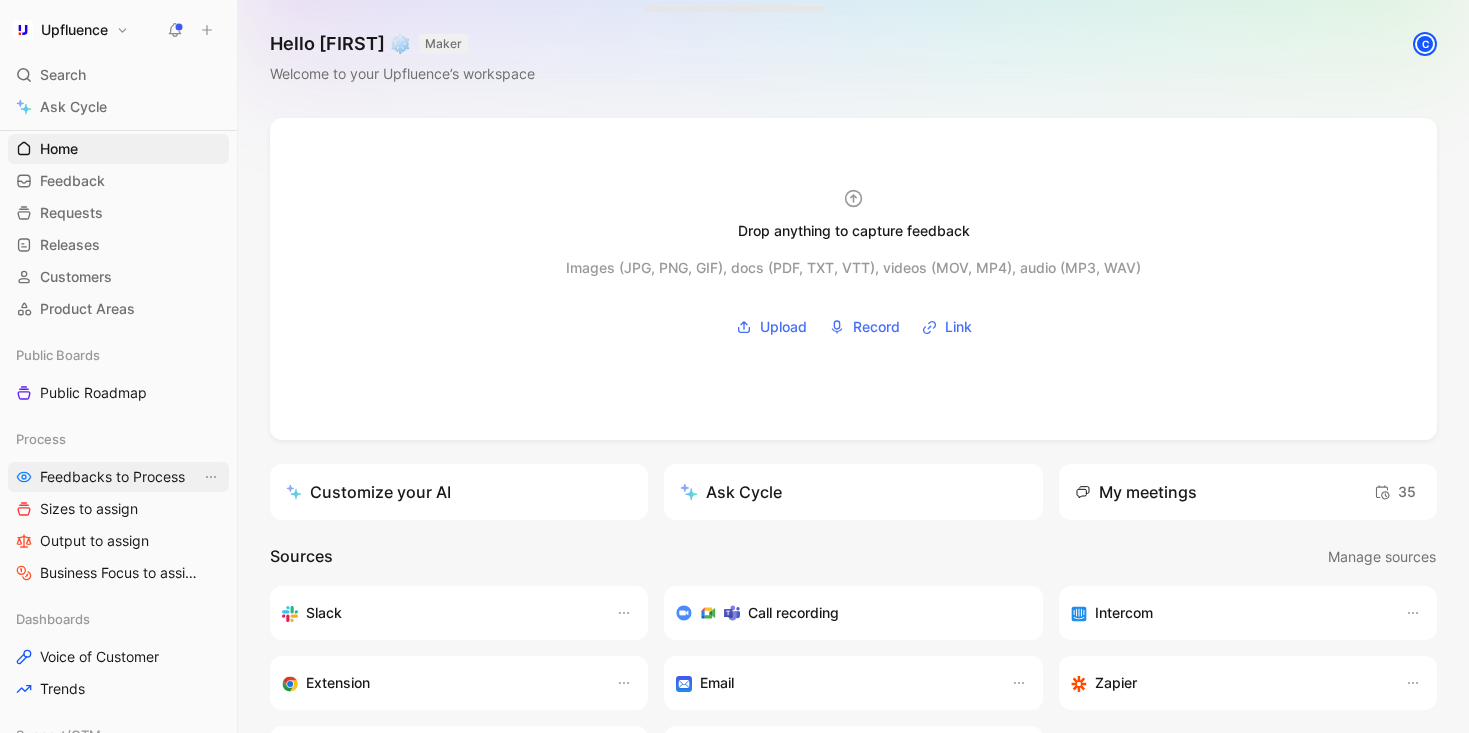 click on "Feedbacks to Process" at bounding box center (112, 477) 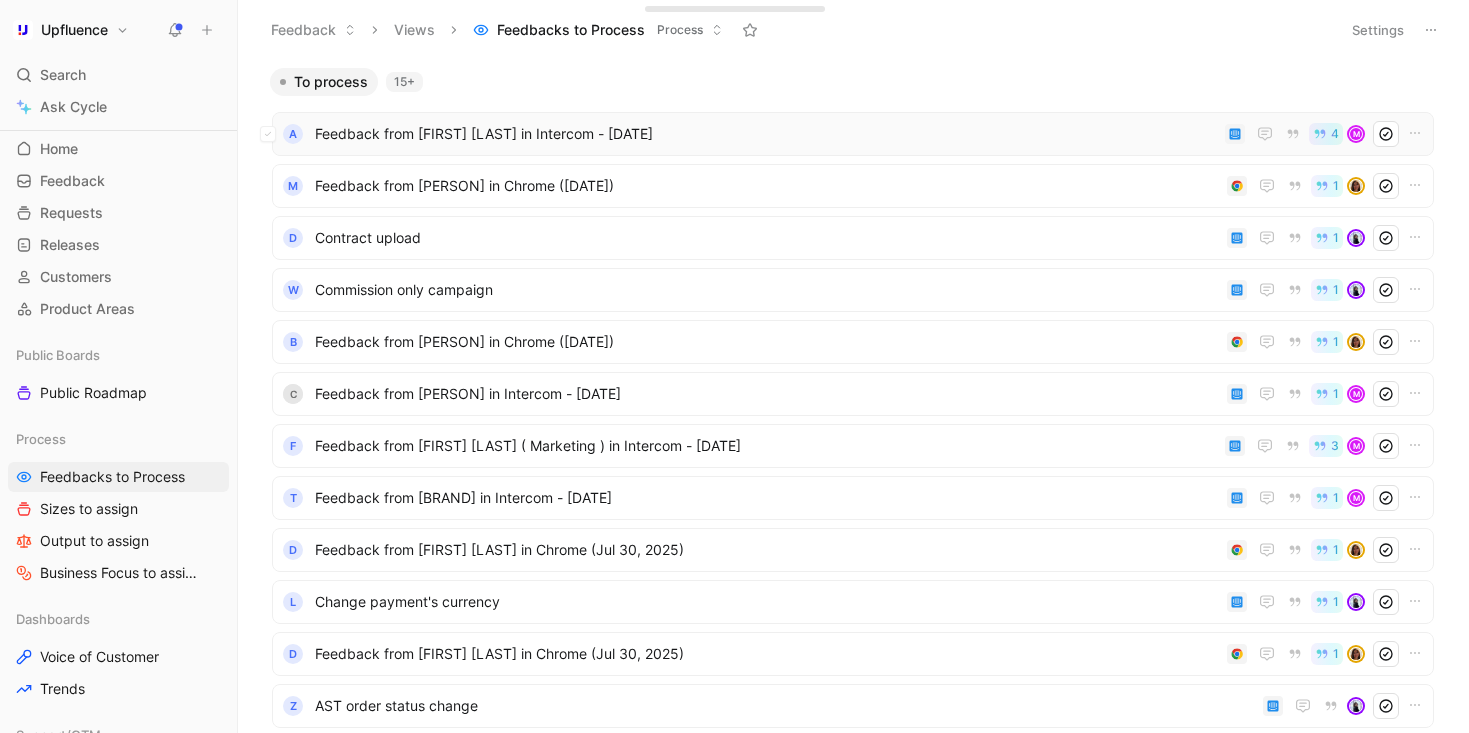 click on "Feedback from [FIRST] [LAST] in Intercom - [DATE]" at bounding box center [766, 134] 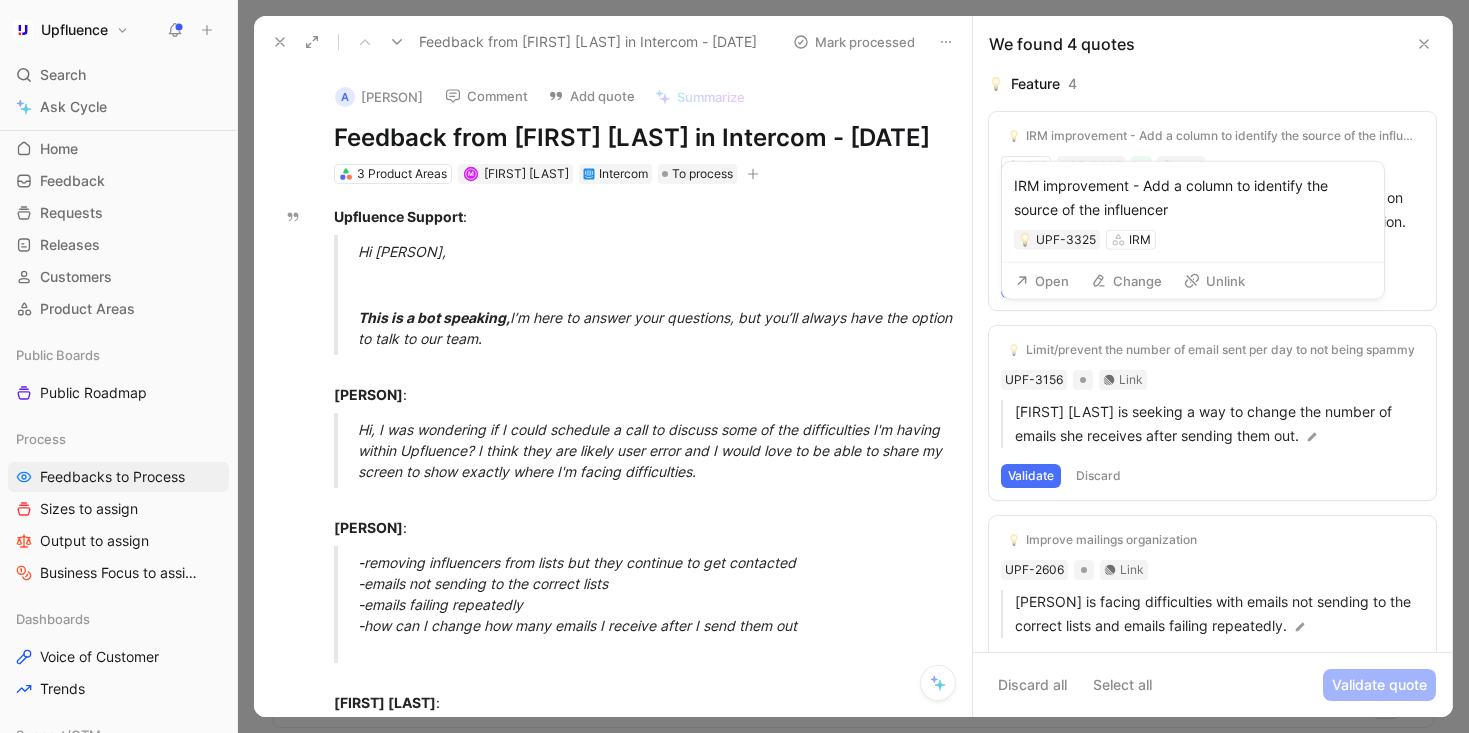 click on "IRM improvement - Add a column to identify the source of the influencer IRM UPF-3325 Link [PERSON] finds it hard to track which list influencers are on and is looking for an easier way to discover this information. Validate Discard IRM improvement - Add a column to identify the source of the influencer UPF-3325 IRM Open Change Unlink" at bounding box center (1212, 211) 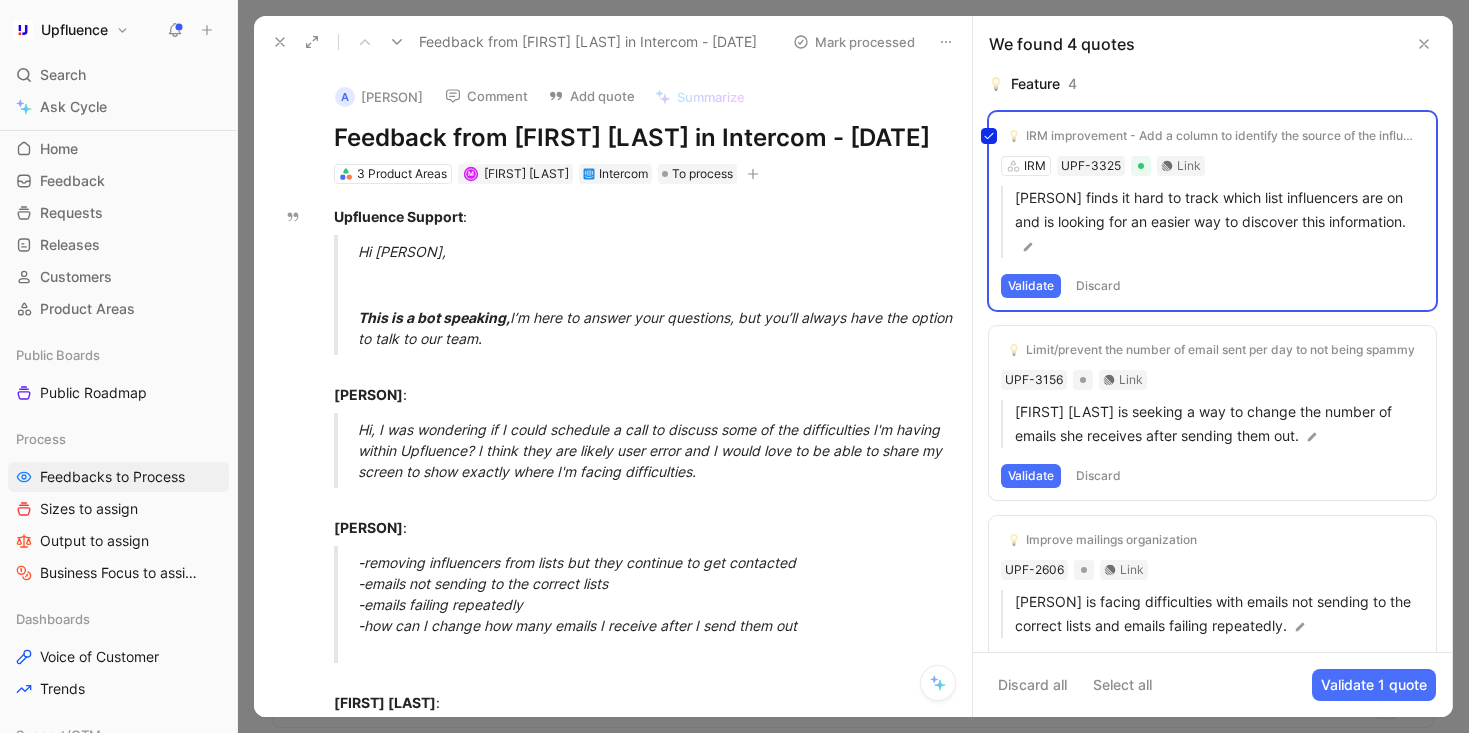 click on "IRM improvement - Add a column to identify the source of the influencer IRM UPF-3325 Link [FIRST] [LAST] finds it hard to track which list influencers are on and is looking for an easier way to discover this information. Validate Discard" at bounding box center [1212, 211] 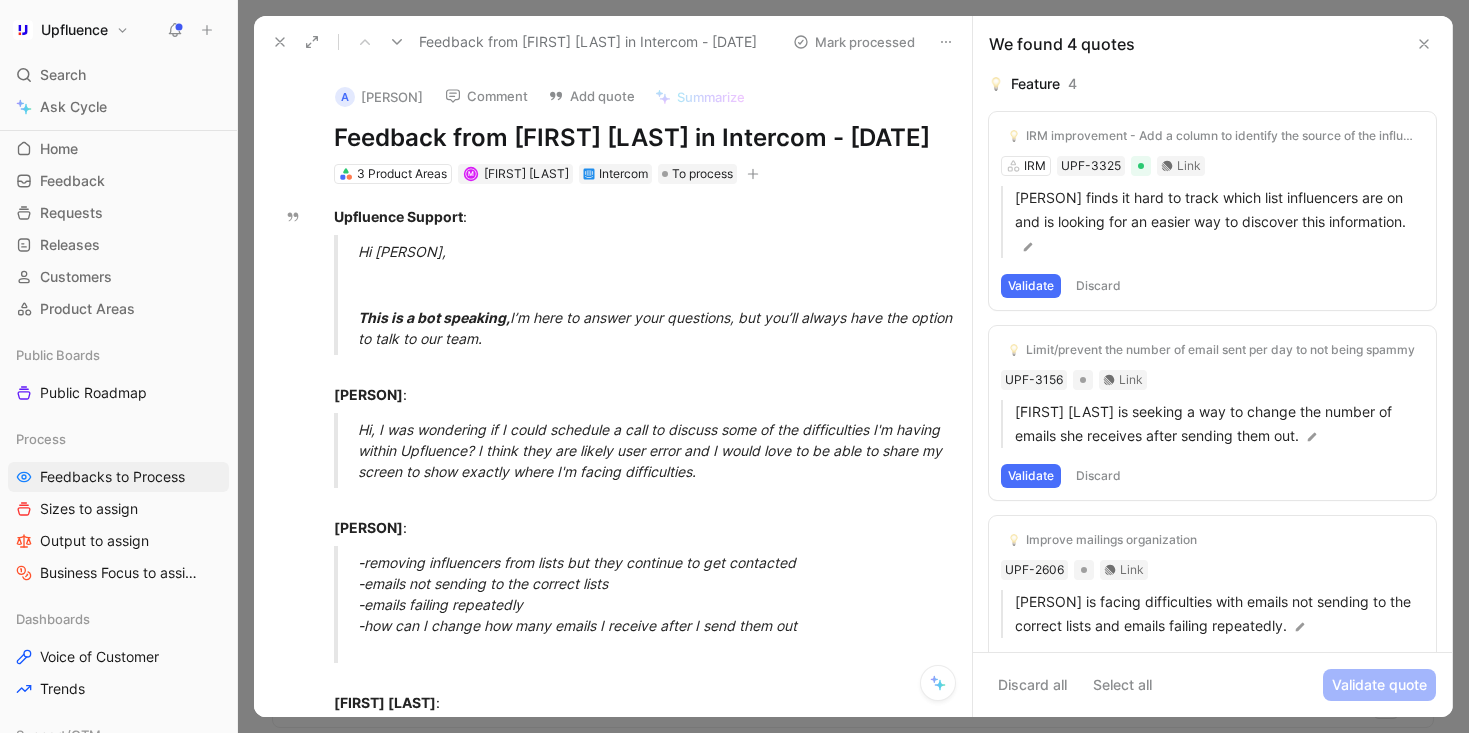 click on "IRM improvement - Add a column to identify the source of the influencer" at bounding box center (1193, 203) 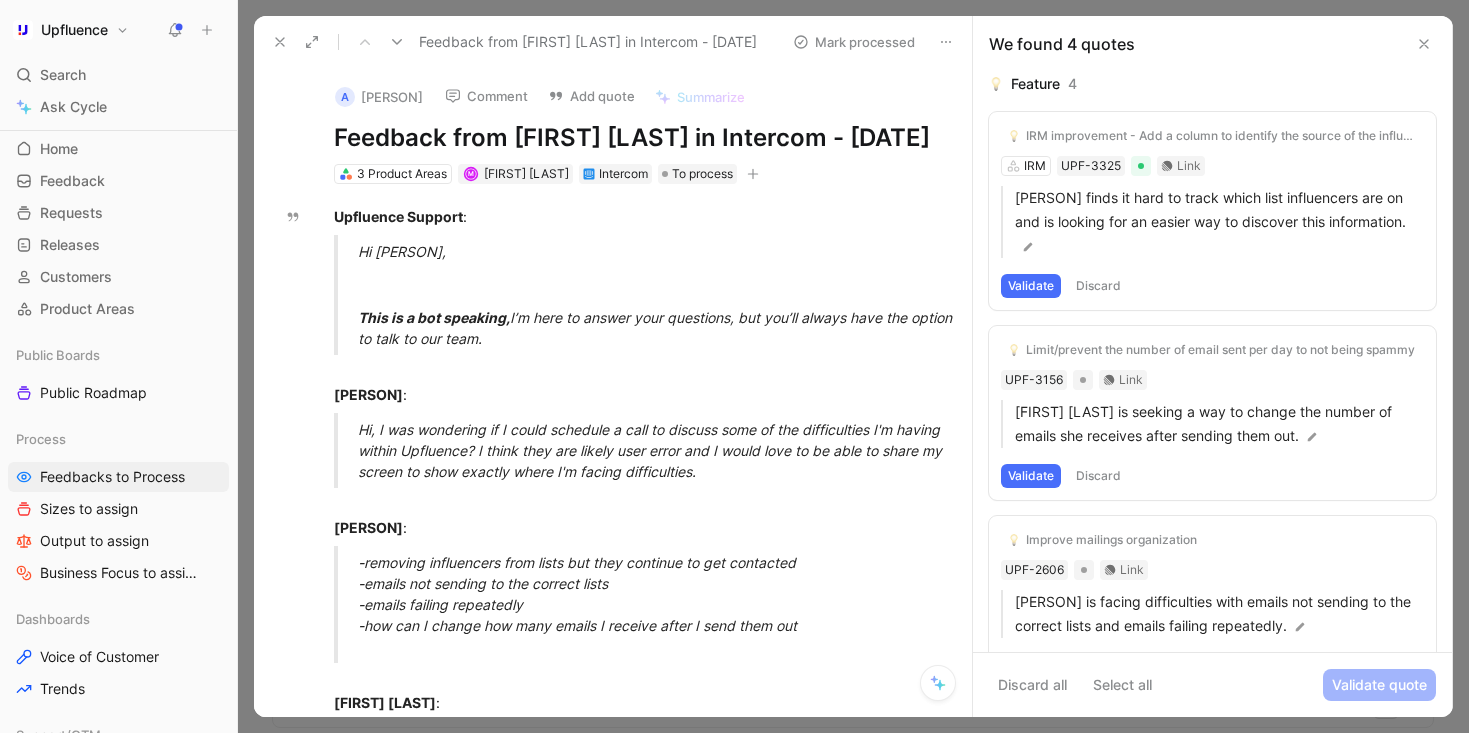 click on "Discard" at bounding box center [1098, 286] 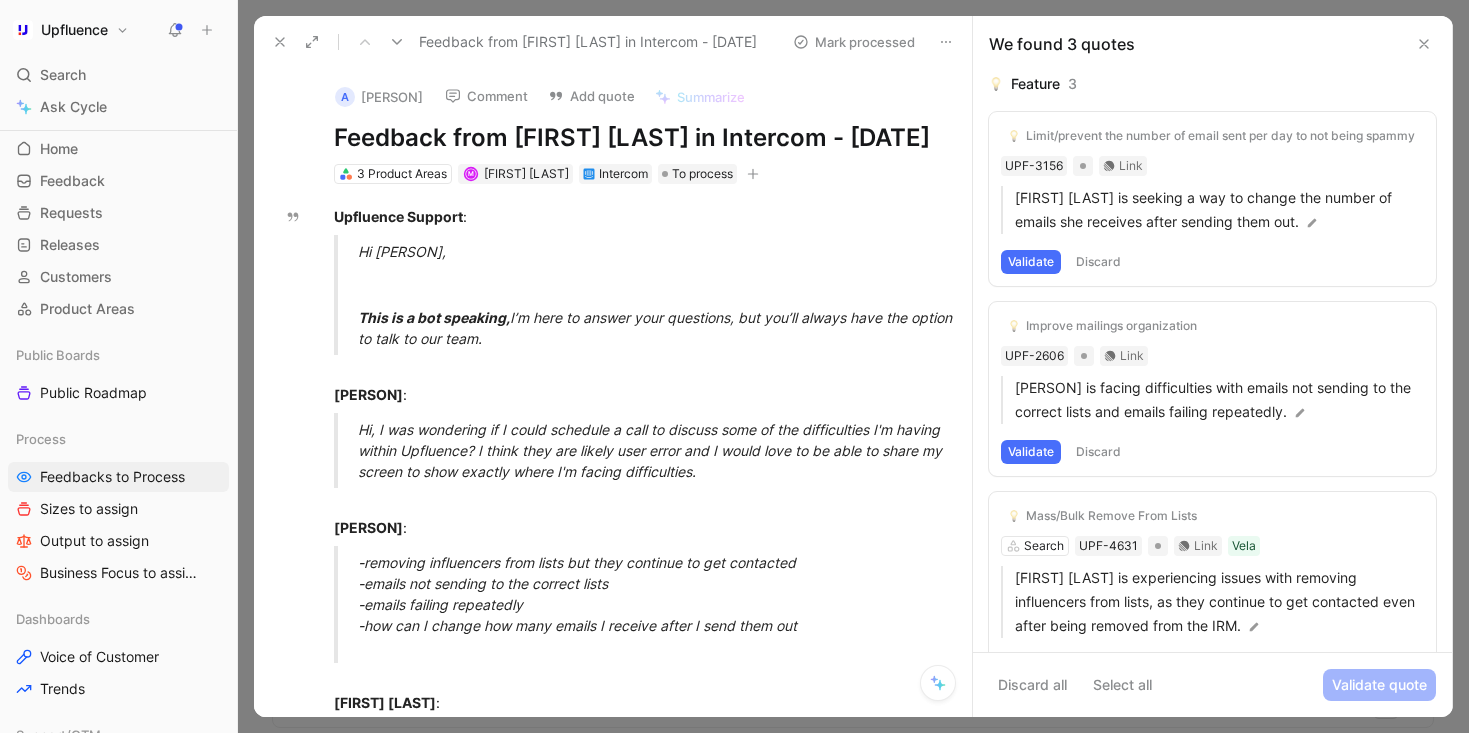 scroll, scrollTop: 55, scrollLeft: 0, axis: vertical 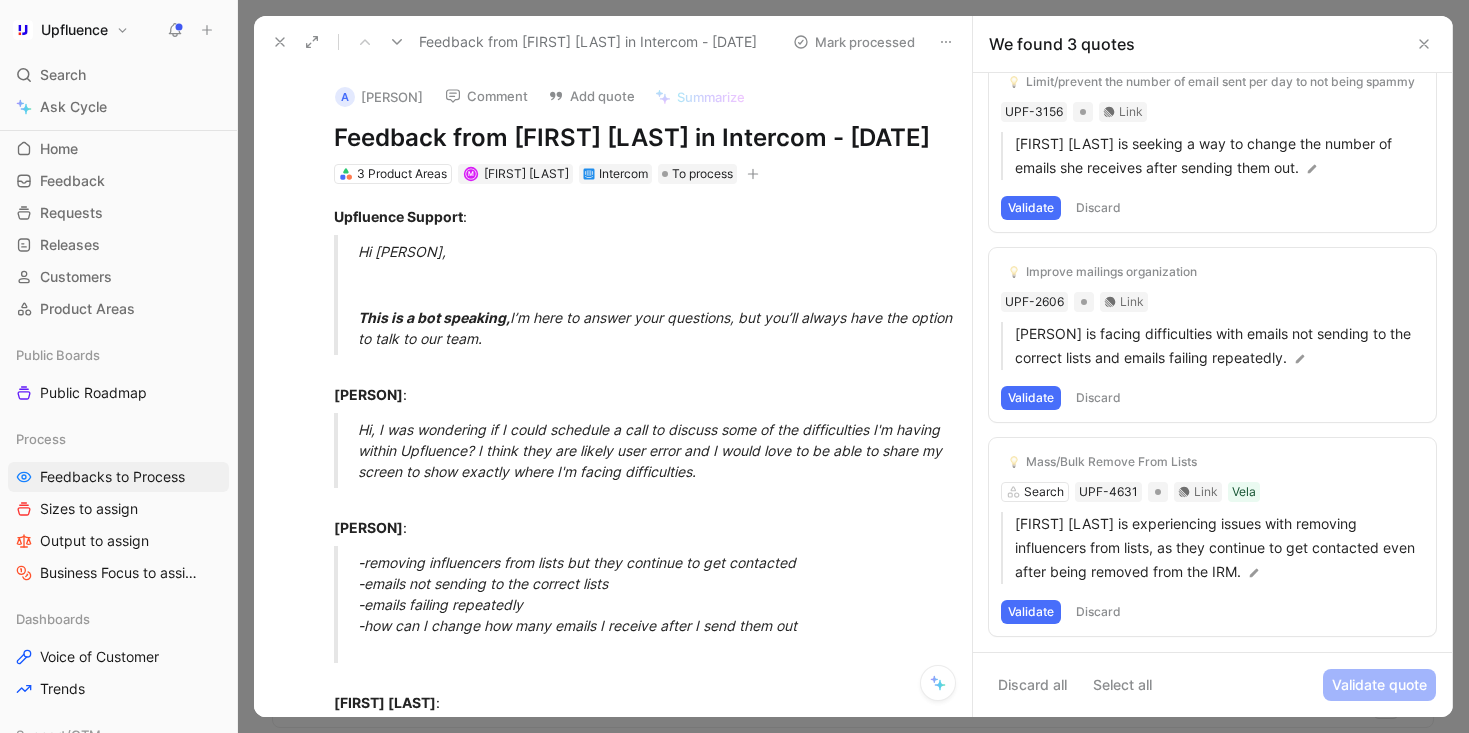 click 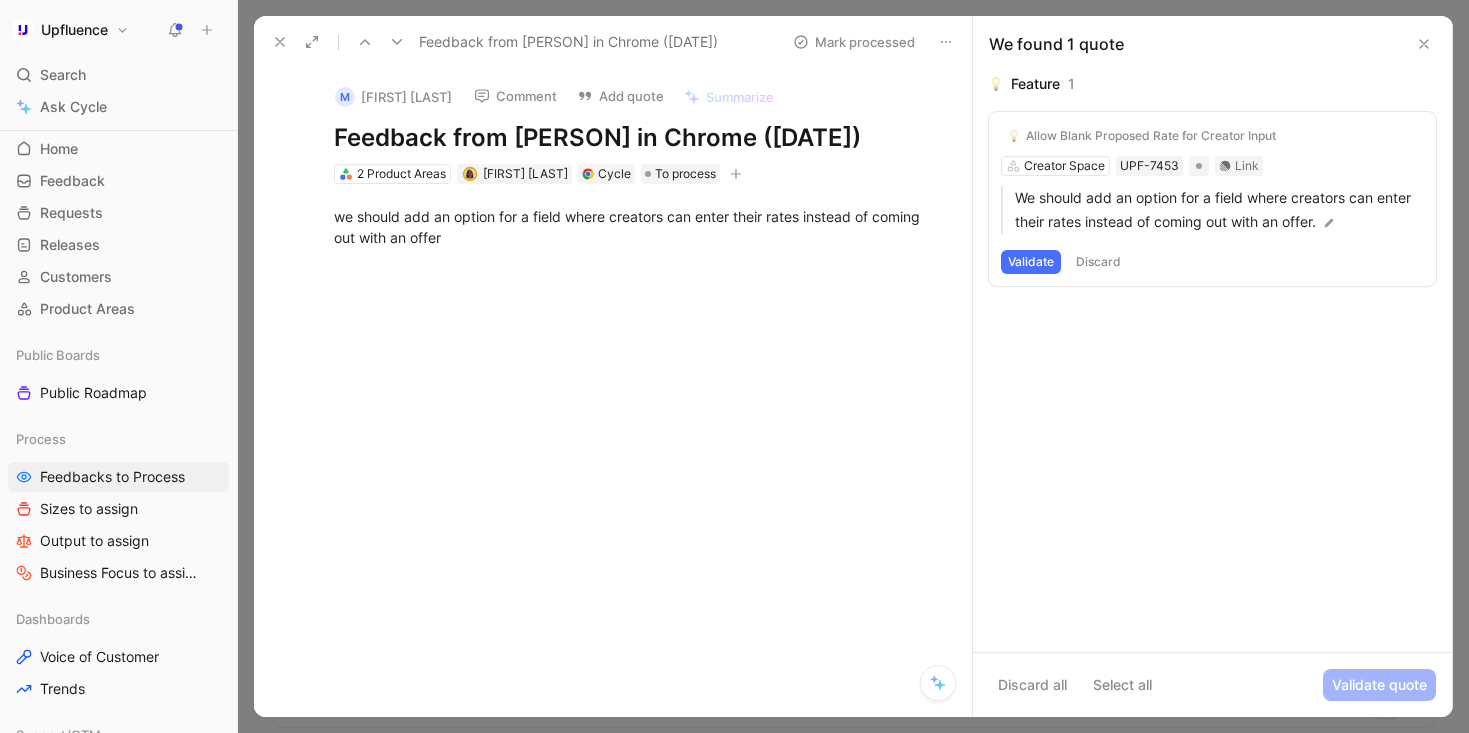 click 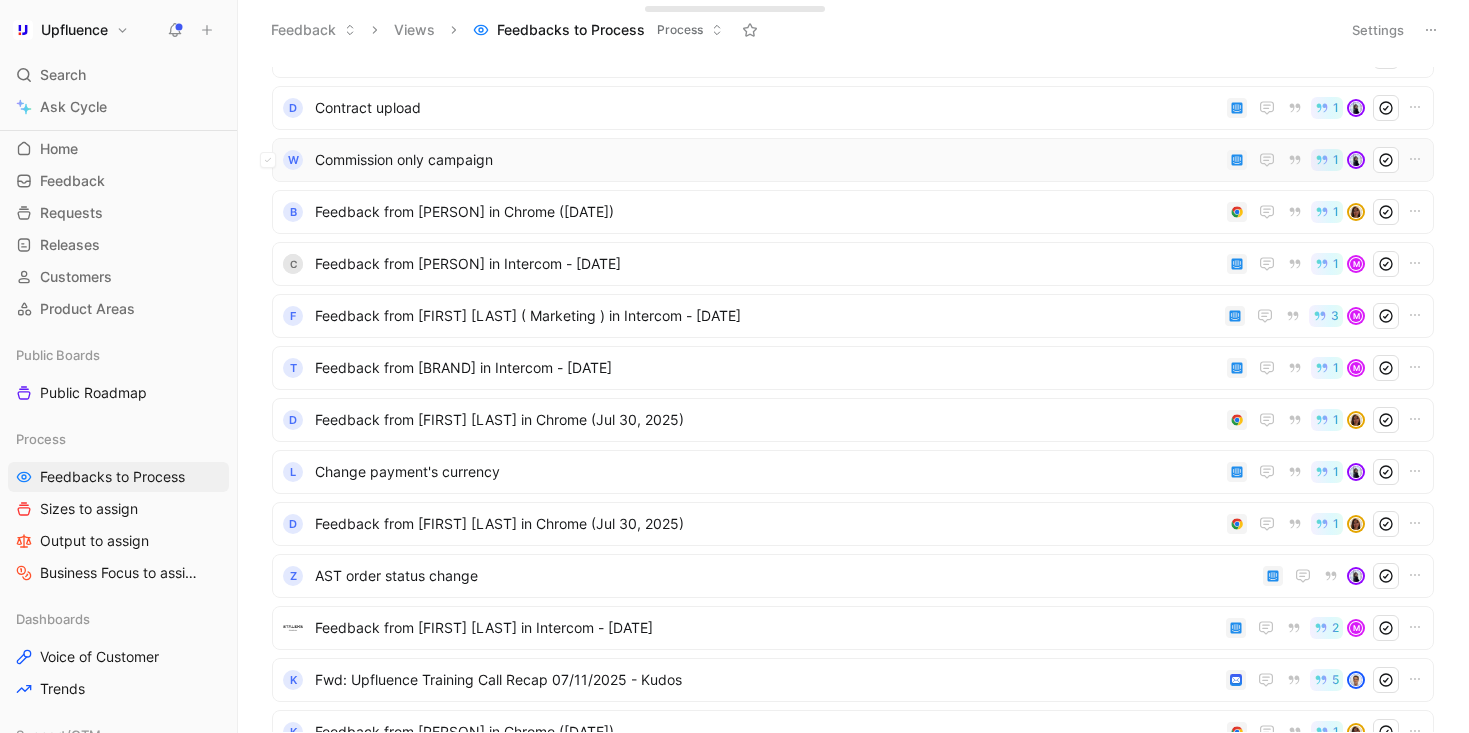 scroll, scrollTop: 667, scrollLeft: 0, axis: vertical 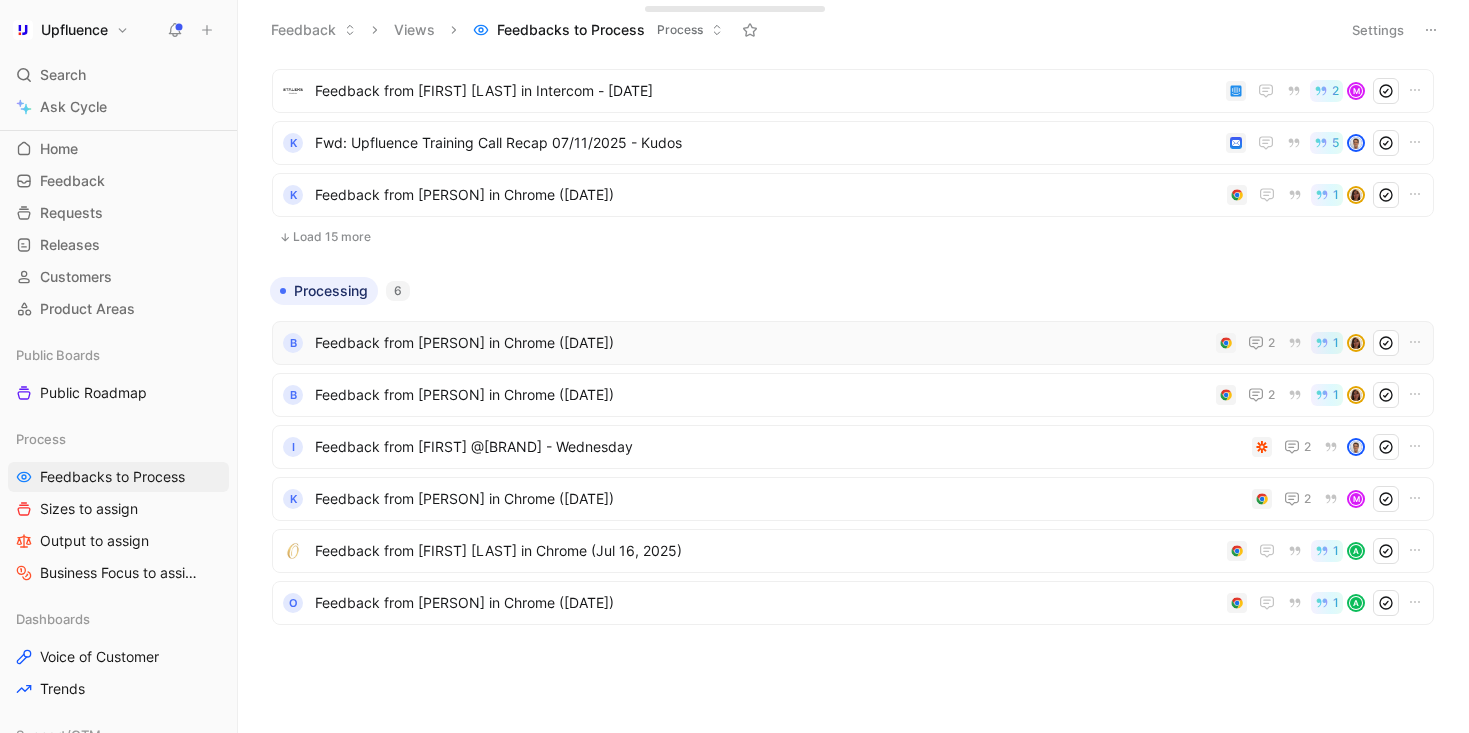 click on "Feedback from [PERSON] in Chrome ([DATE])" at bounding box center (761, 343) 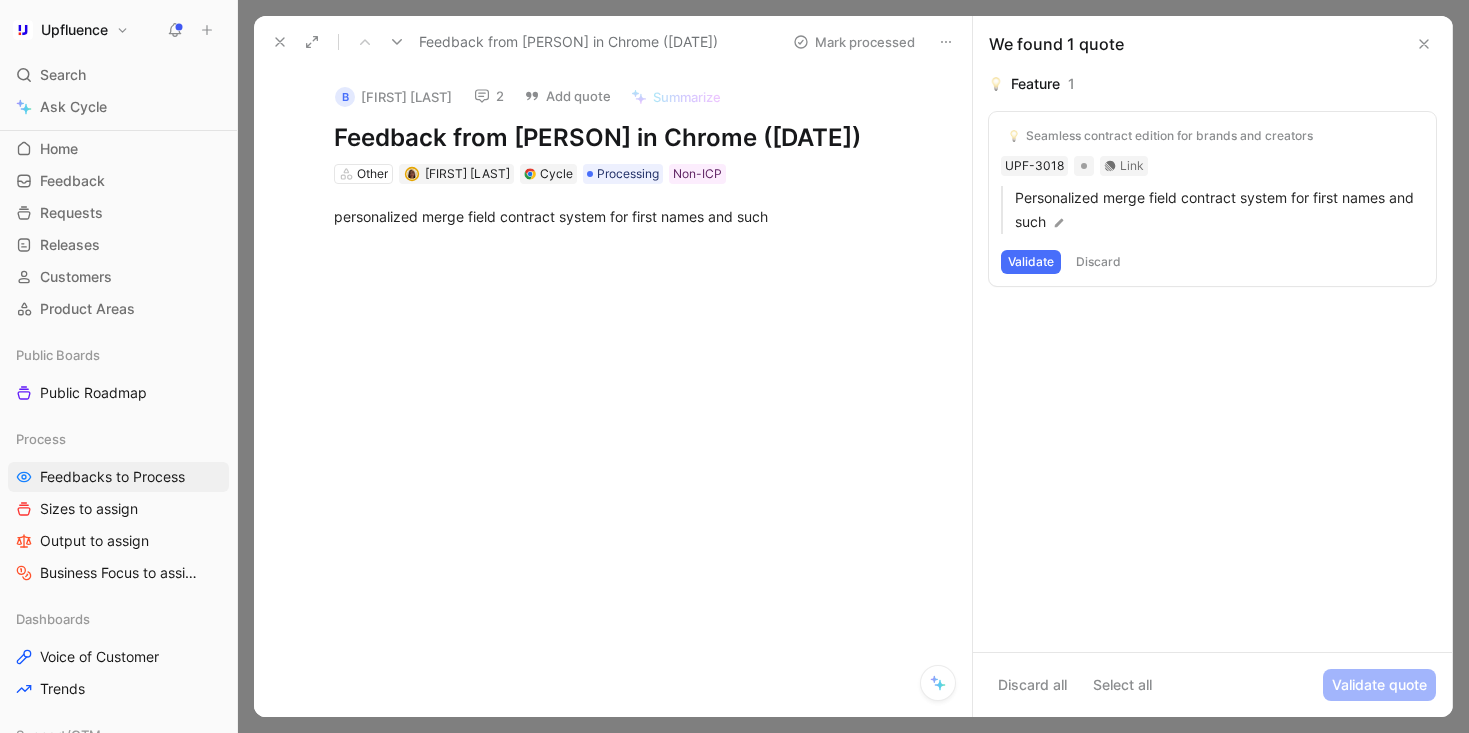 click 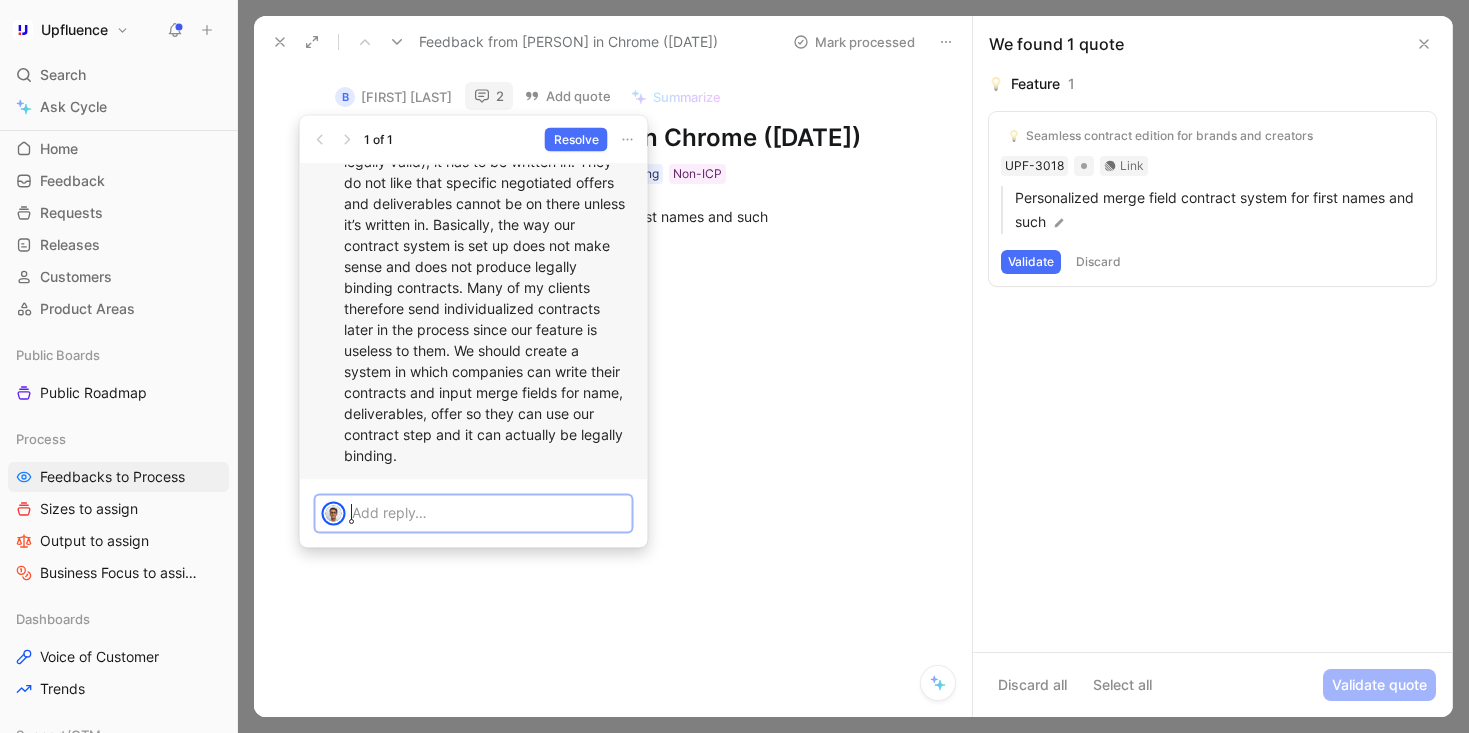 scroll, scrollTop: -278, scrollLeft: 0, axis: vertical 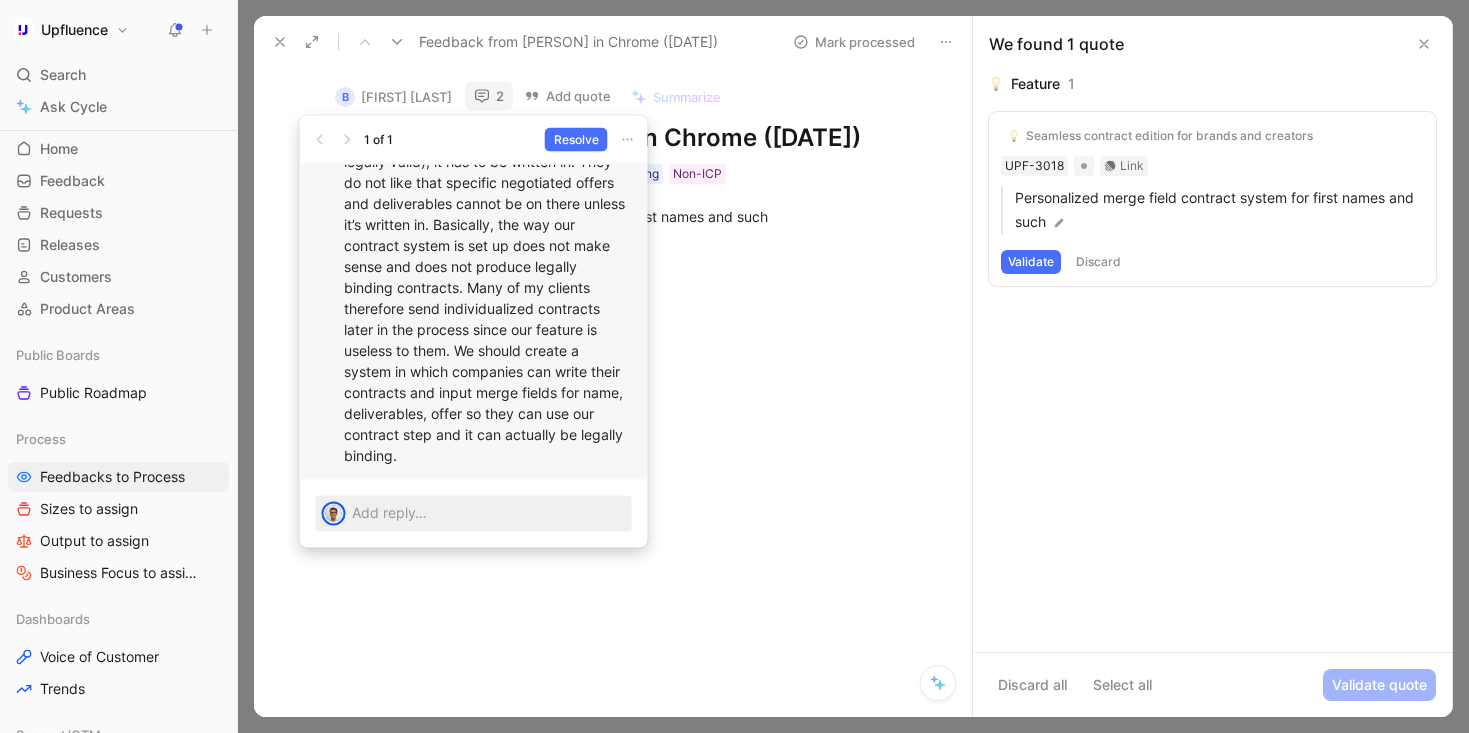drag, startPoint x: 411, startPoint y: 331, endPoint x: 572, endPoint y: 474, distance: 215.33694 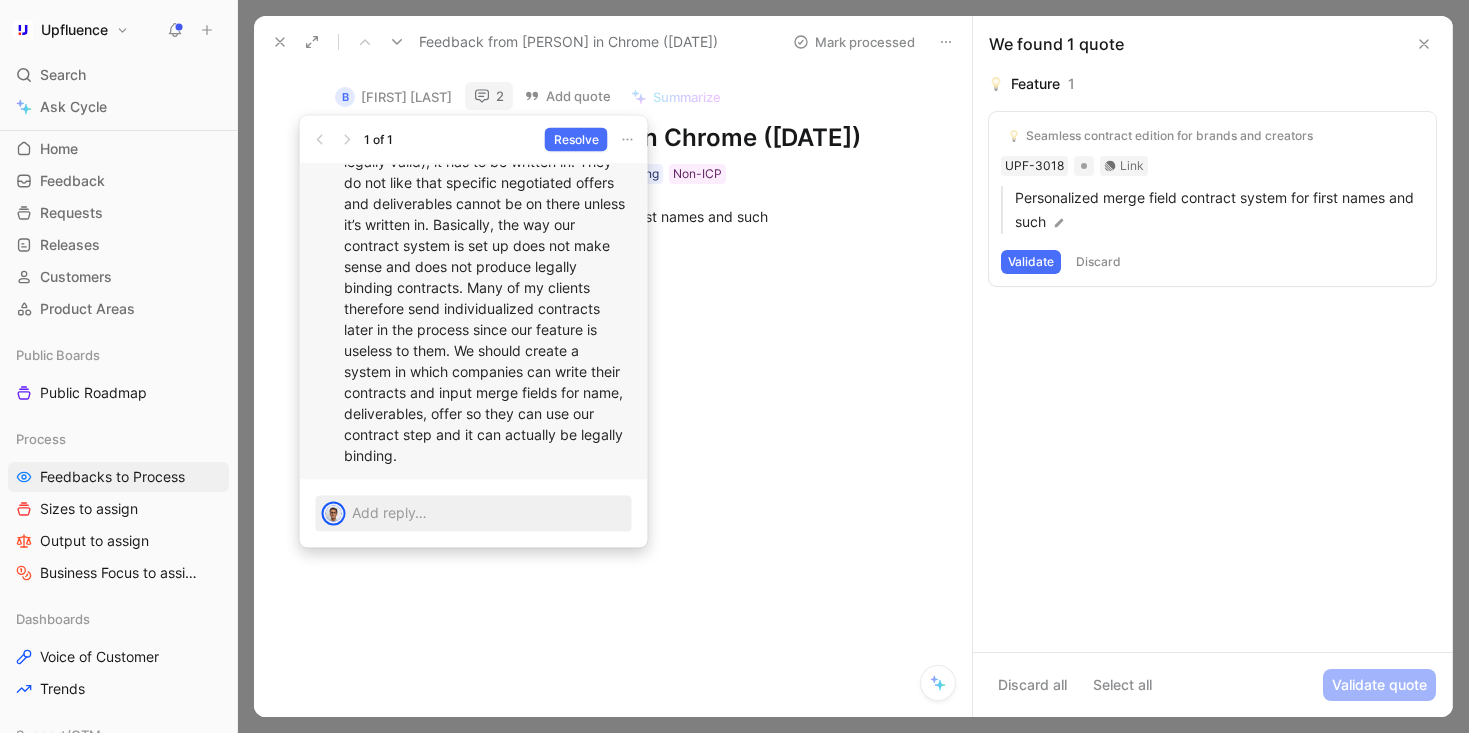 click on "[FIRST] [LAST] 2 days ago @[FIRST] Clients do not like that campaign contracts must all be the same in our current system. If they want the contract to contain the creator’s name (which is required for a contract to be legally valid), it has to be written in. They do not like that specific negotiated offers and deliverables cannot be on there unless it’s written in. Basically, the way our contract system is set up does not make sense and does not produce legally binding contracts. Many of my clients therefore send individualized contracts later in the process since our feature is useless to them. We should create a system in which companies can write their contracts and input merge fields for name, deliverables, offer so they can use our contract step and it can actually be legally binding." at bounding box center [474, 237] 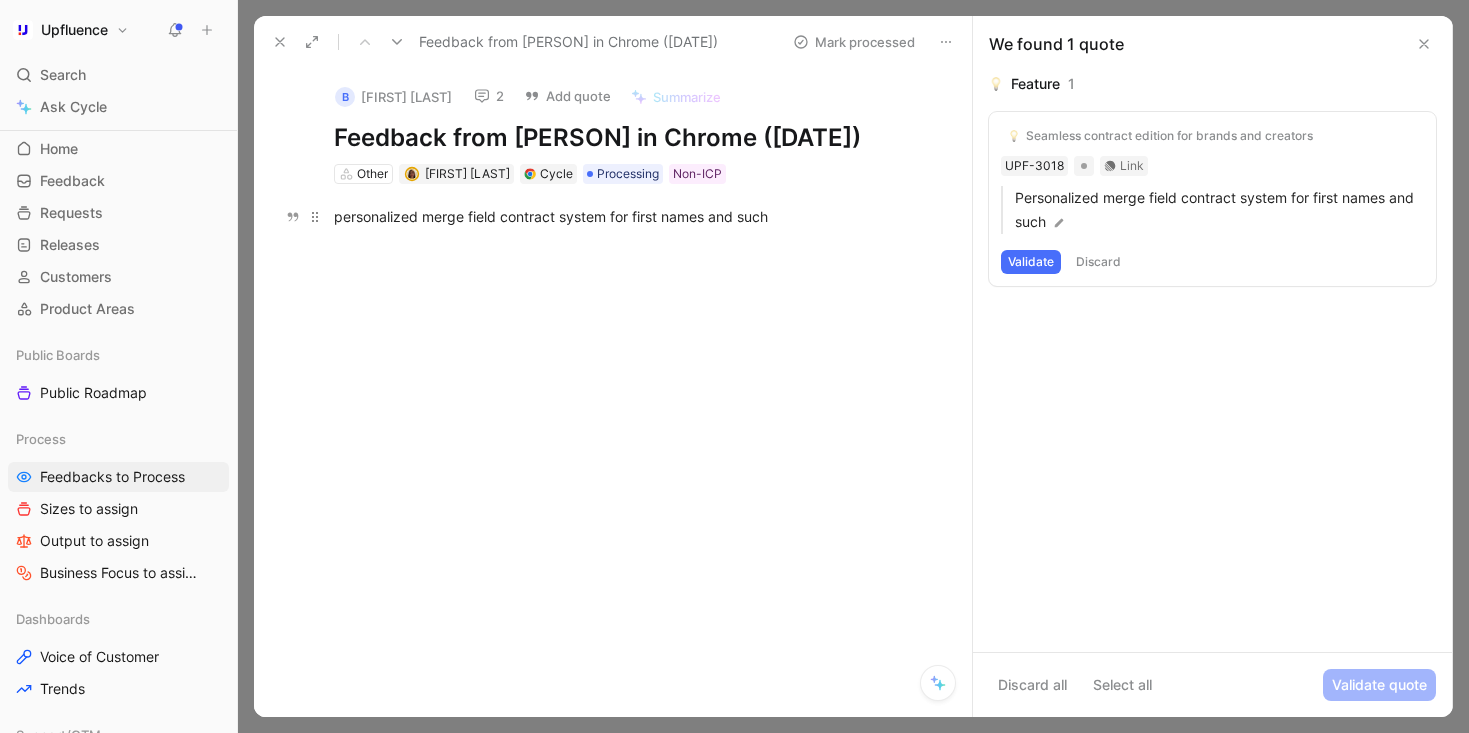 click on "personalized merge field contract system for first names and such" at bounding box center [634, 216] 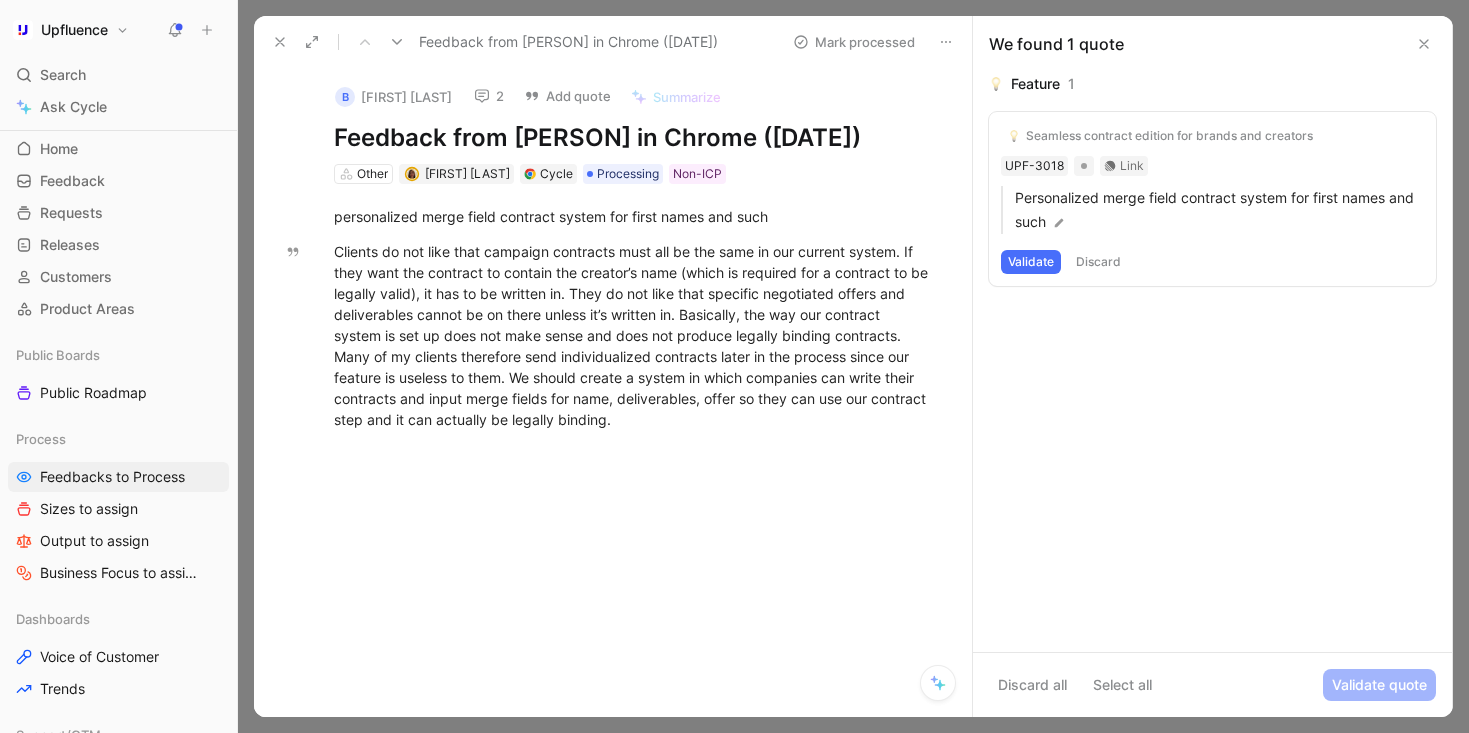 click at bounding box center (280, 42) 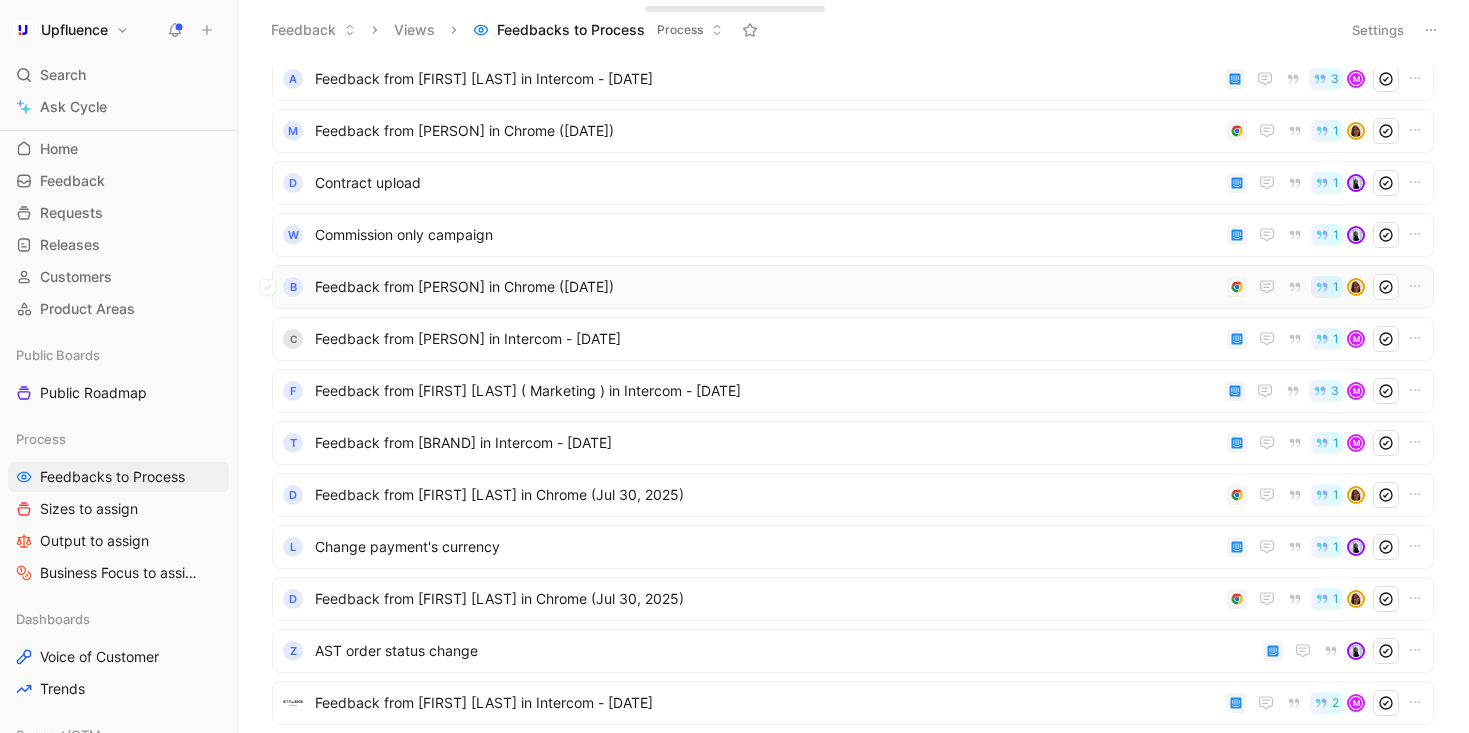 scroll, scrollTop: 0, scrollLeft: 0, axis: both 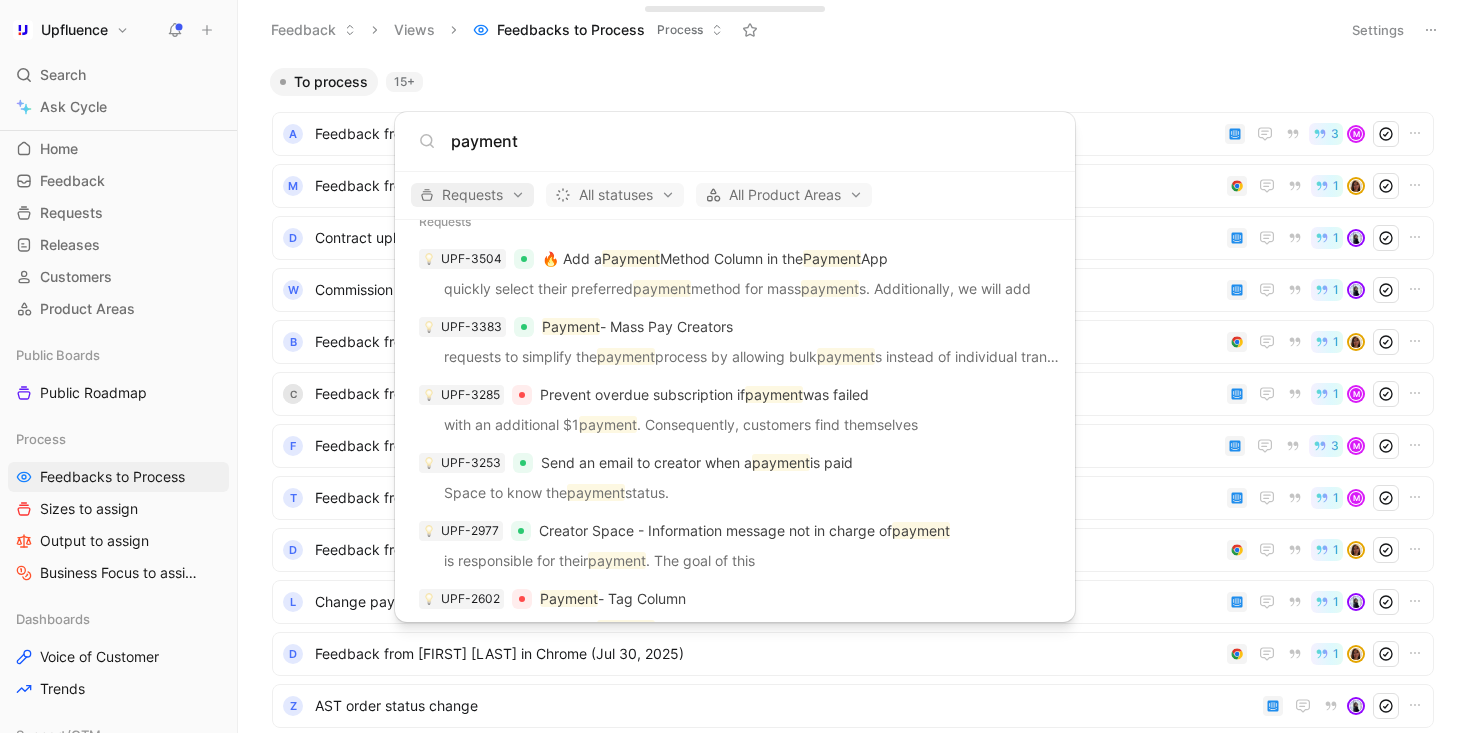type on "payment" 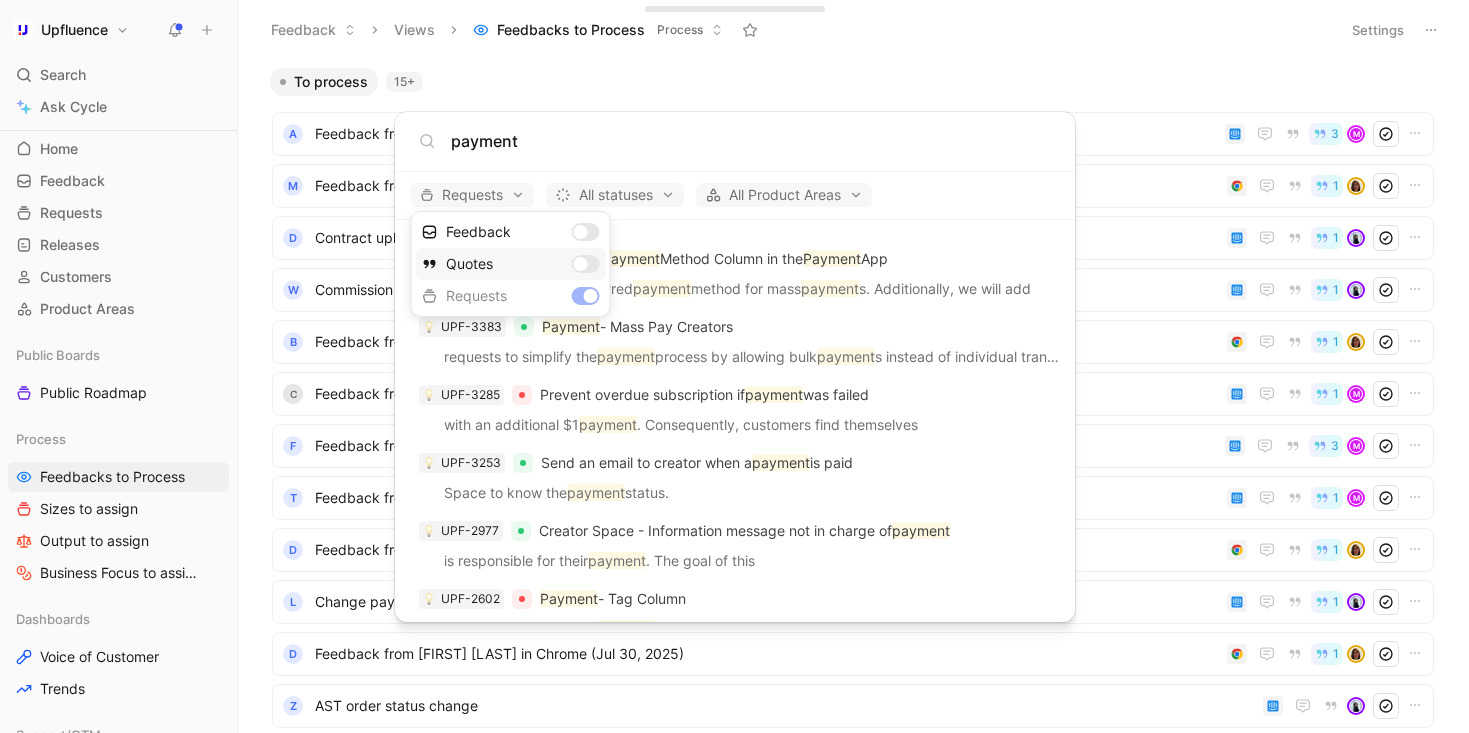 click on "Quotes" at bounding box center (511, 264) 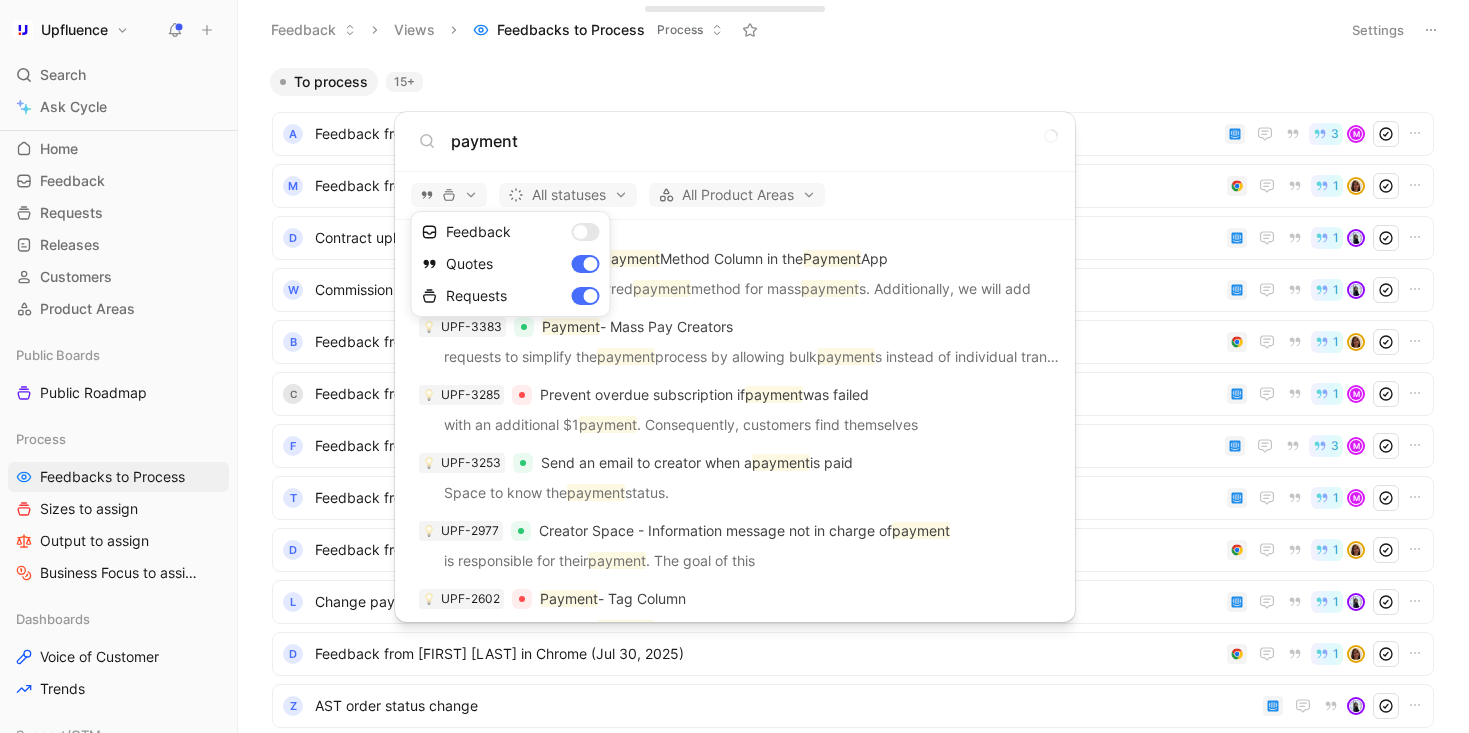 scroll, scrollTop: 1436, scrollLeft: 0, axis: vertical 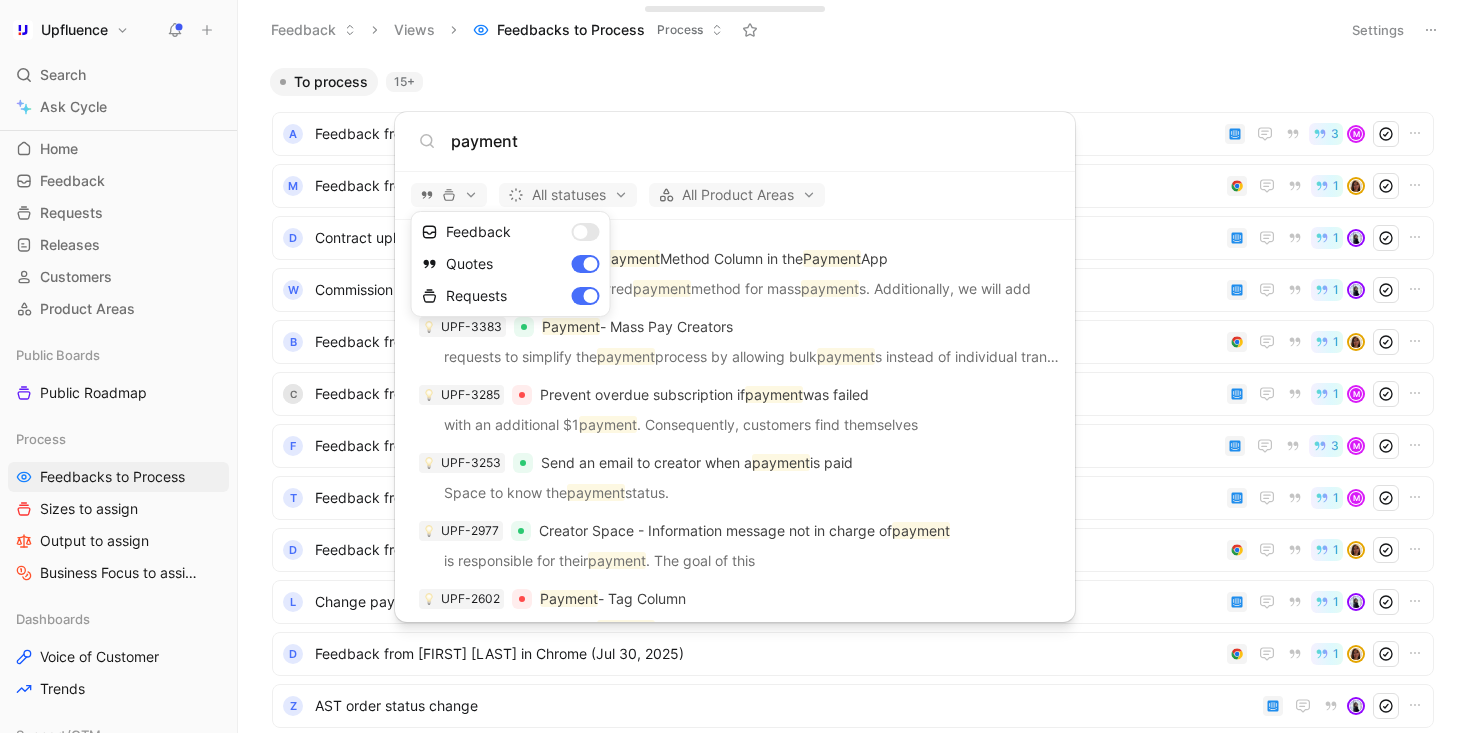 click at bounding box center (734, 366) 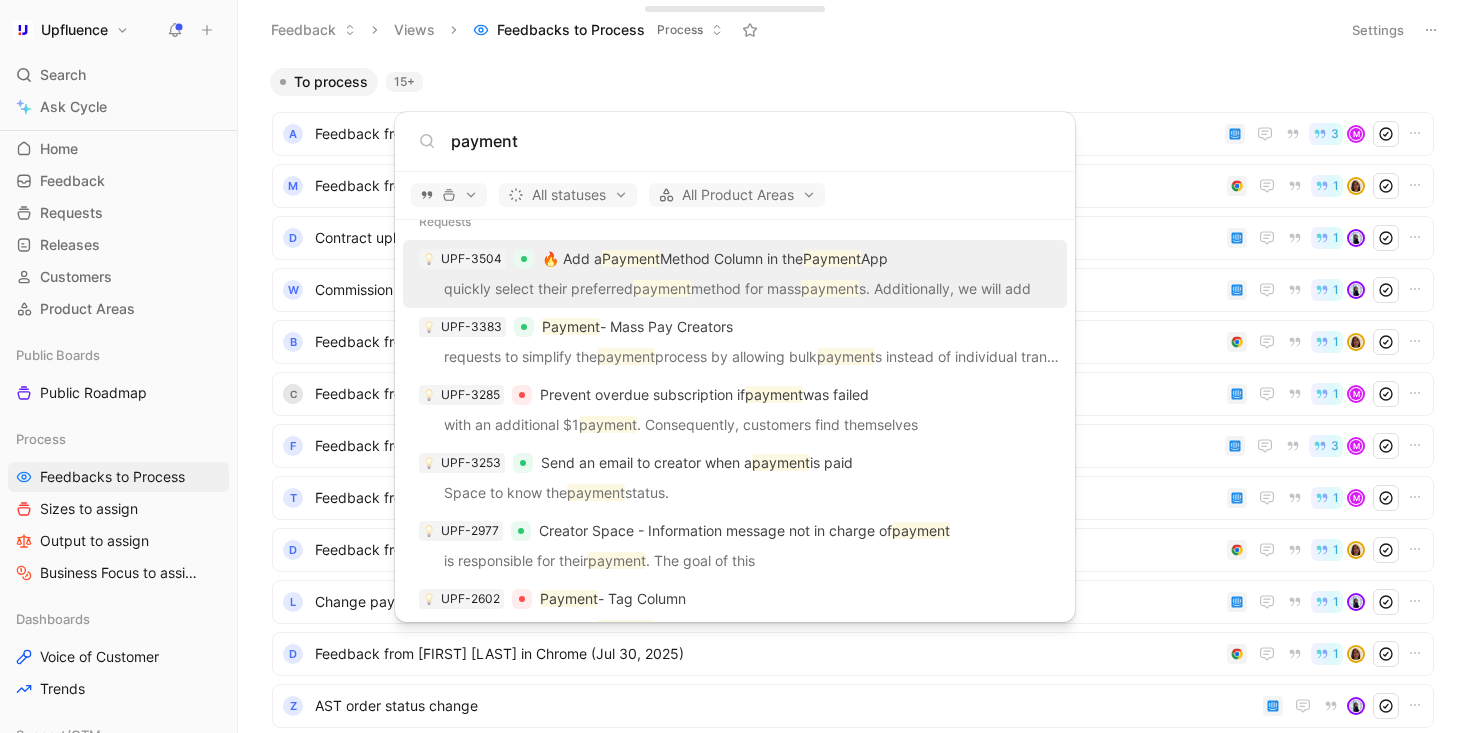 click on "Upfluence Search ⌘ K Ask Cycle Workspace Home G then H Feedback G then F Requests G then R Releases G then L Customers Product Areas Public Boards Public Roadmap Process Feedbacks to Process Sizes to assign Output to assign Business Focus to assign Dashboards Voice of Customer Trends Support/GTM Documentation Go-to-Market Feedback from support Product Ideas Prioritized Backlog Conception Ready Per Area Delivery Graveyard
To pick up a draggable item, press the space bar.
While dragging, use the arrow keys to move the item.
Press space again to drop the item in its new position, or press escape to cancel.
Help center Invite member Feedback Views Feedbacks to Process Process Settings To process 15+ A Feedback from [FIRST] [LAST] in Intercom - [DATE] 3 M M Feedback from [FIRST] [LAST] in Chrome (Jul 31, 2025) 1 D Contract upload 1 W Commission only campaign 1 B Feedback from [FIRST] [LAST] in Chrome (Jul 31, 2025) 1 C Feedback from [FIRST] [LAST] in Intercom - 7/31/2025 1 M F 3 M t 1 M d" at bounding box center (734, 366) 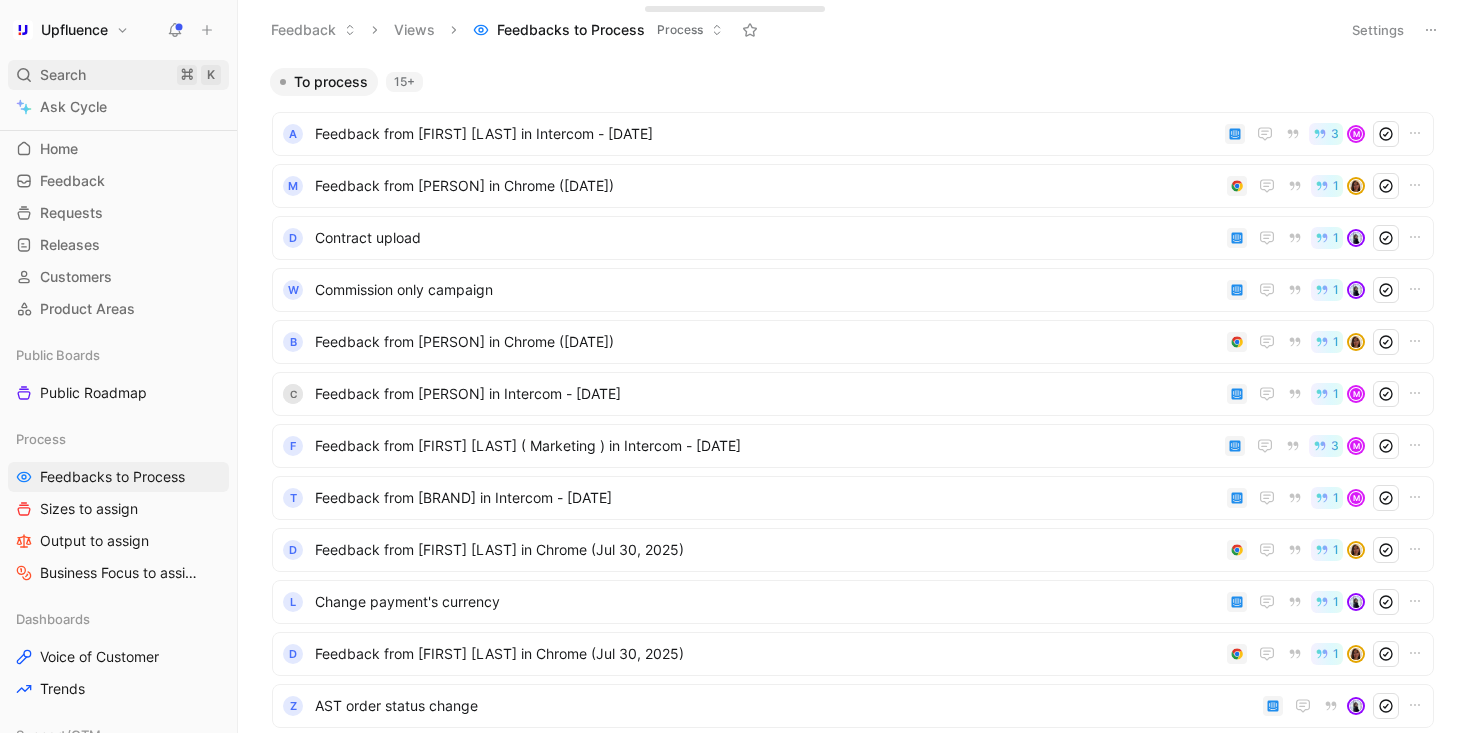 click on "Search" at bounding box center (63, 75) 